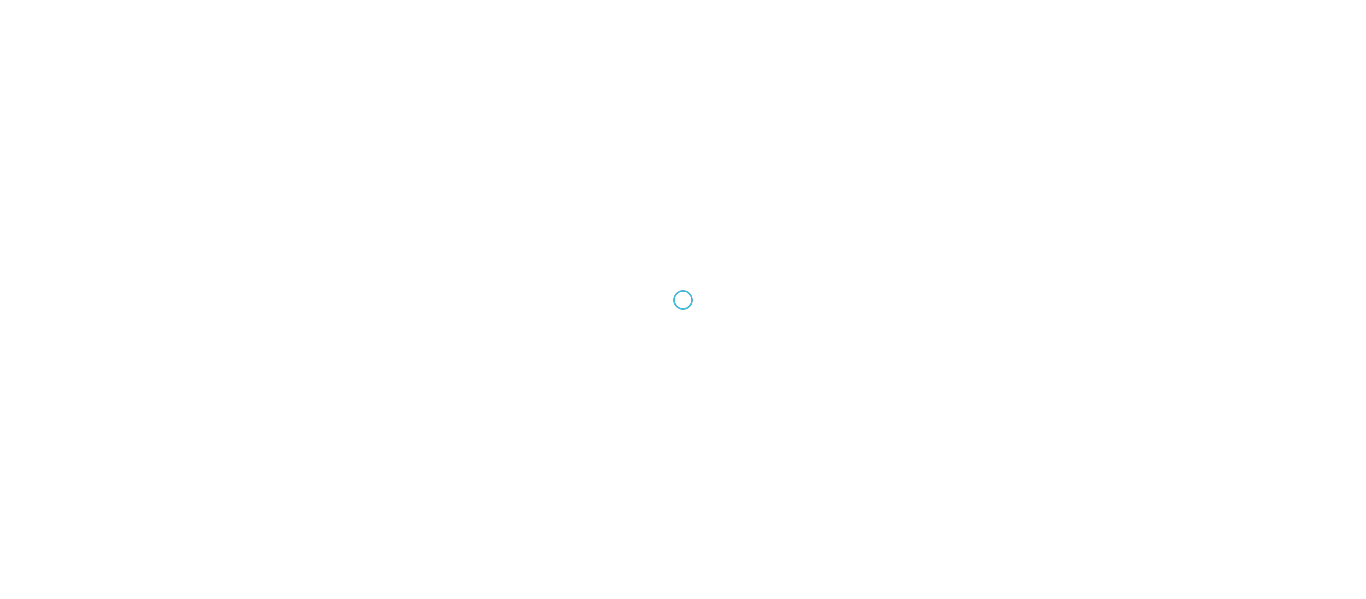 scroll, scrollTop: 0, scrollLeft: 0, axis: both 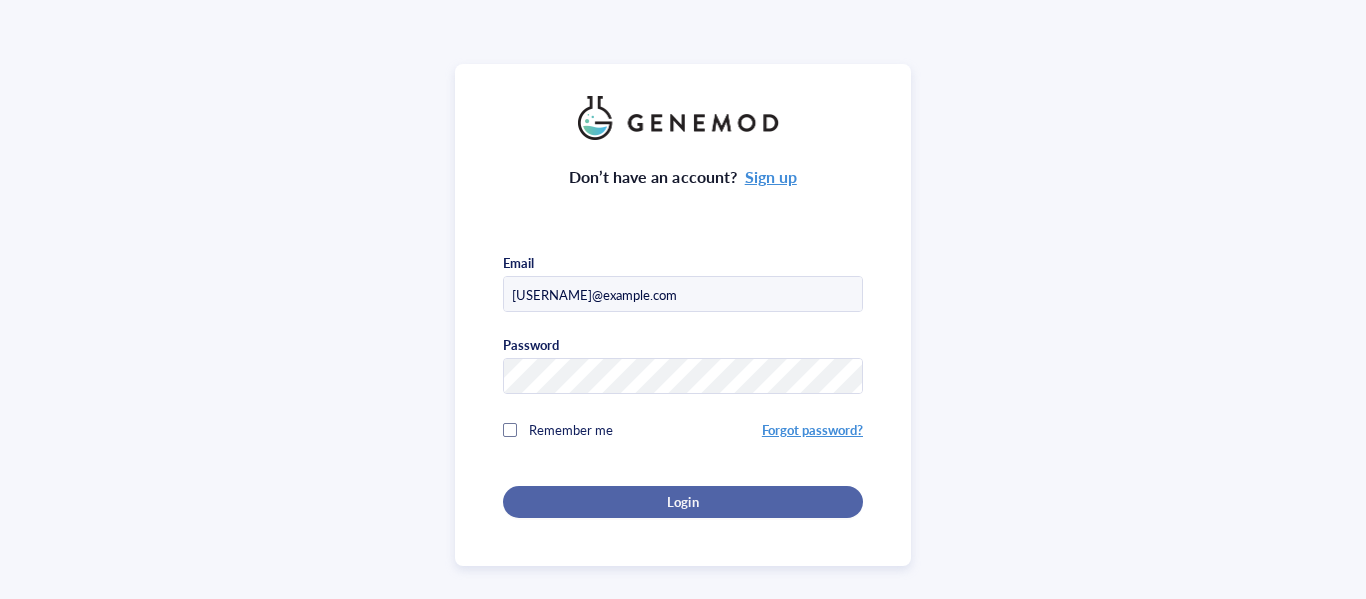 click on "Login" at bounding box center (683, 502) 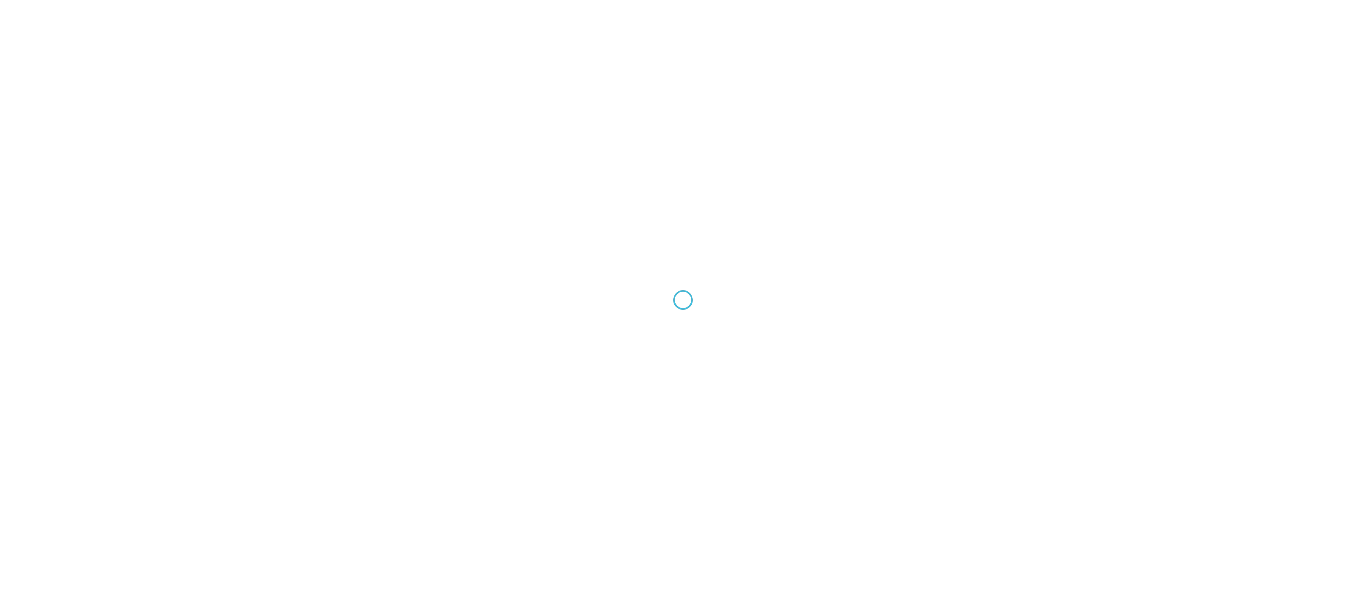 scroll, scrollTop: 0, scrollLeft: 0, axis: both 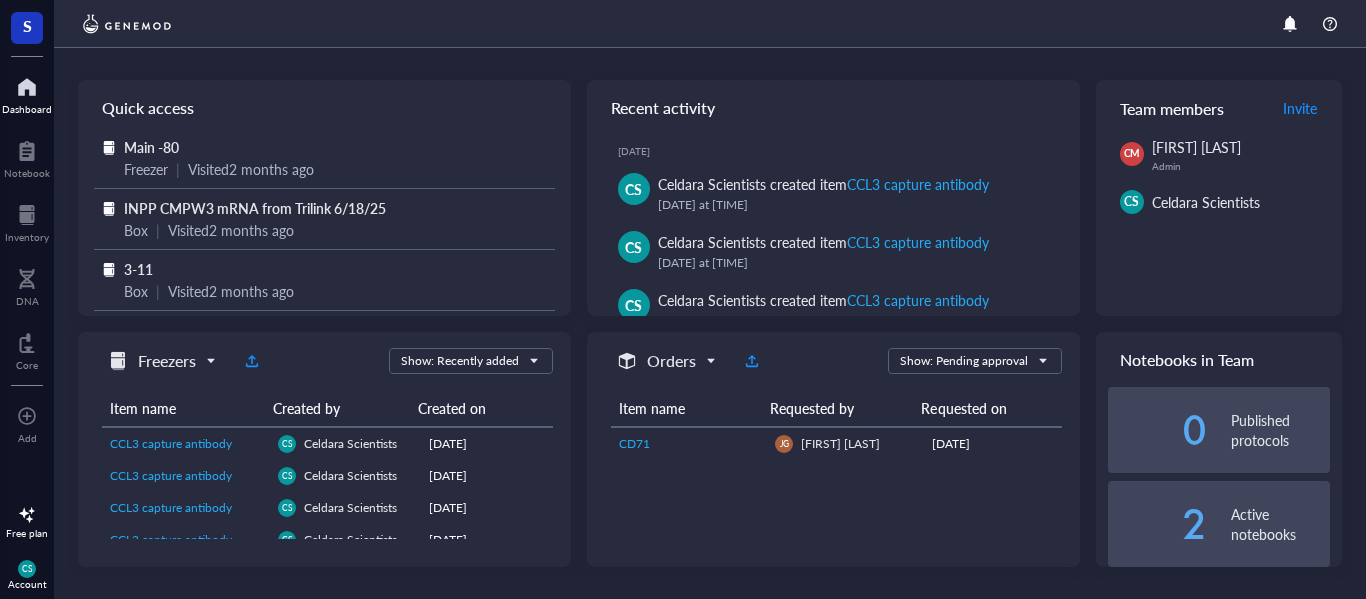 click at bounding box center [27, 87] 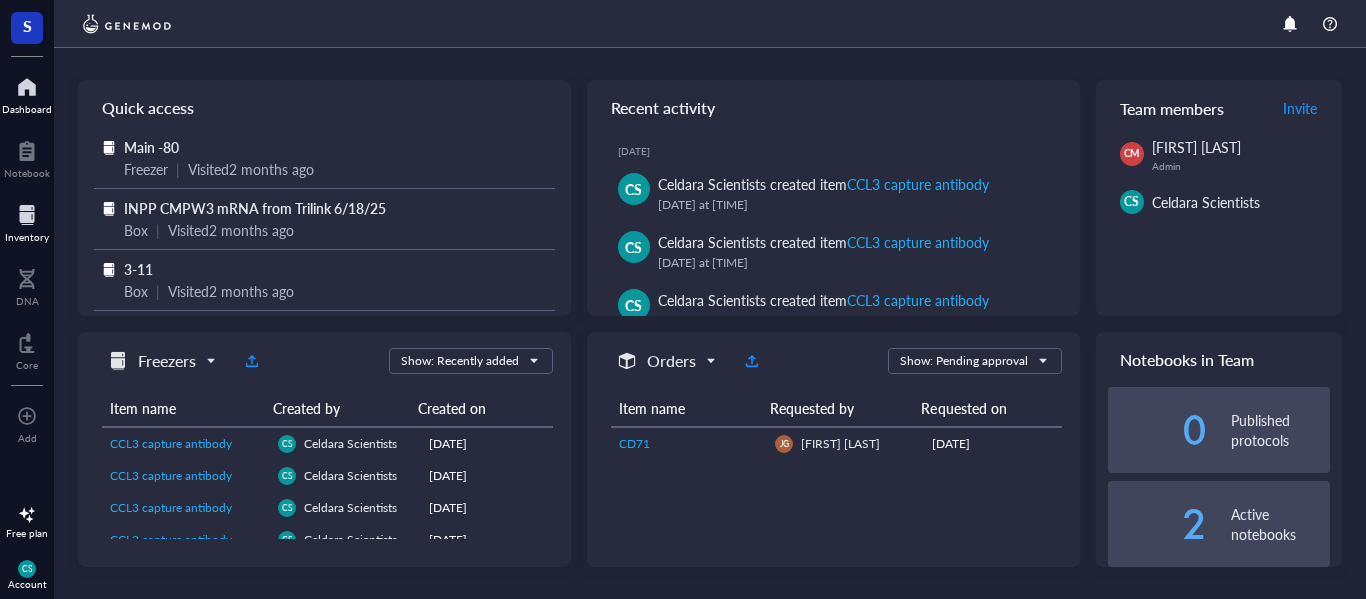 click at bounding box center (27, 215) 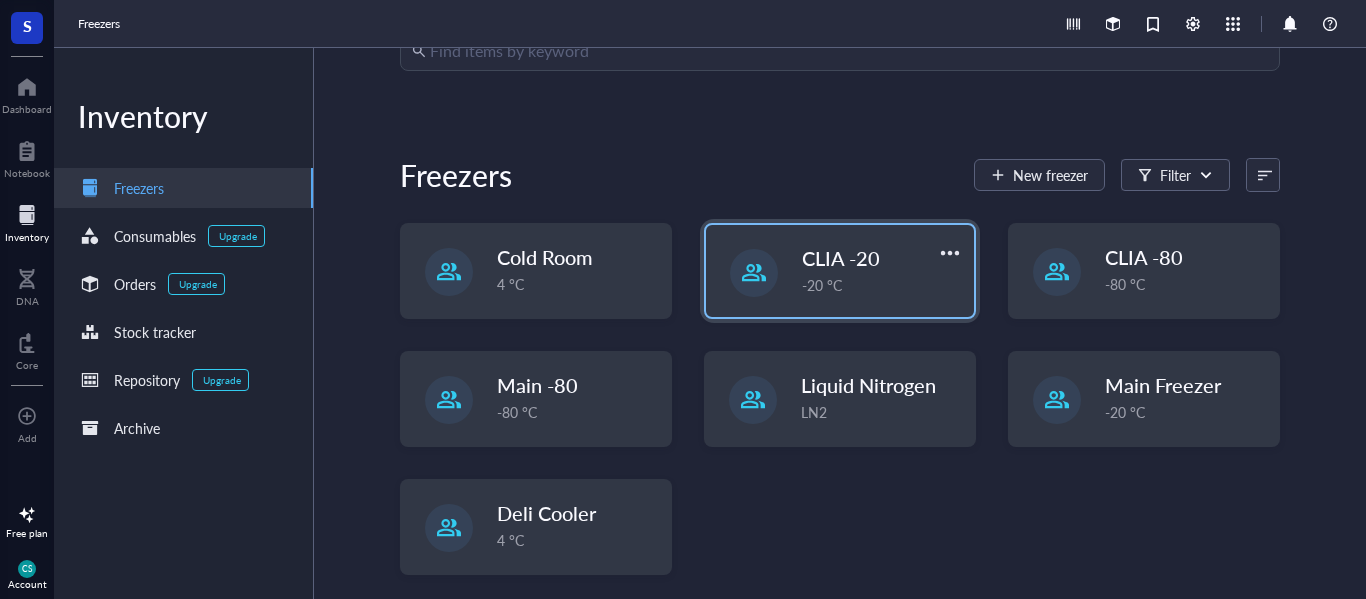 scroll, scrollTop: 137, scrollLeft: 0, axis: vertical 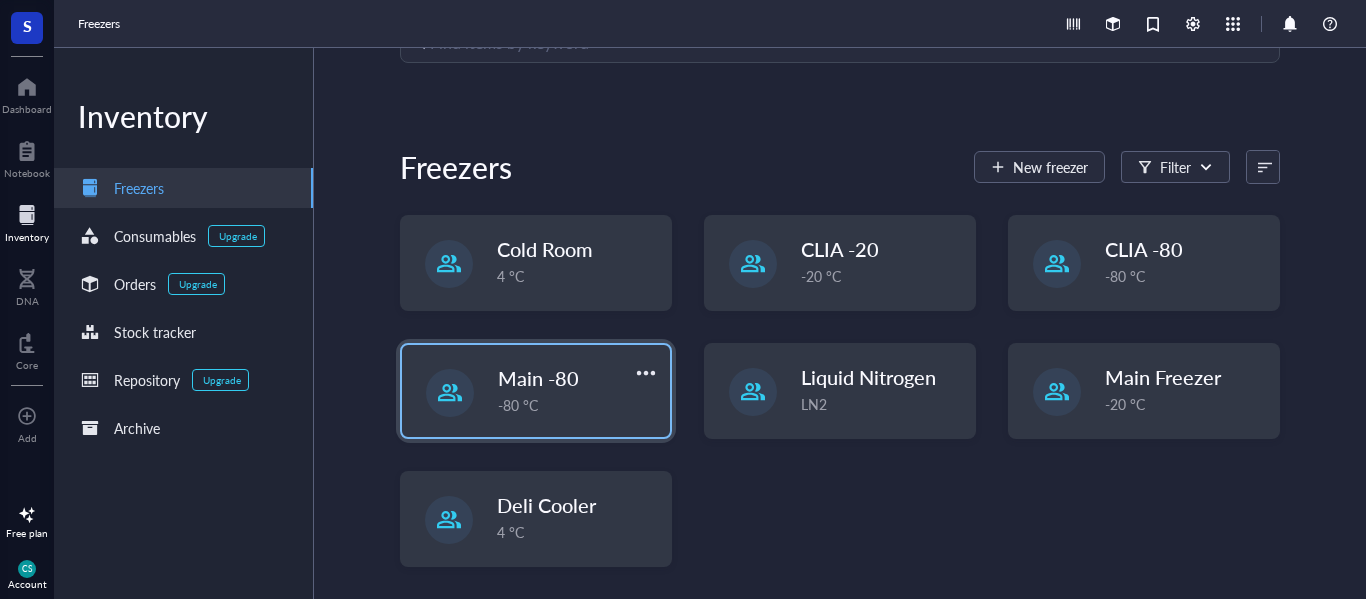 click on "-80 °C" at bounding box center (578, 405) 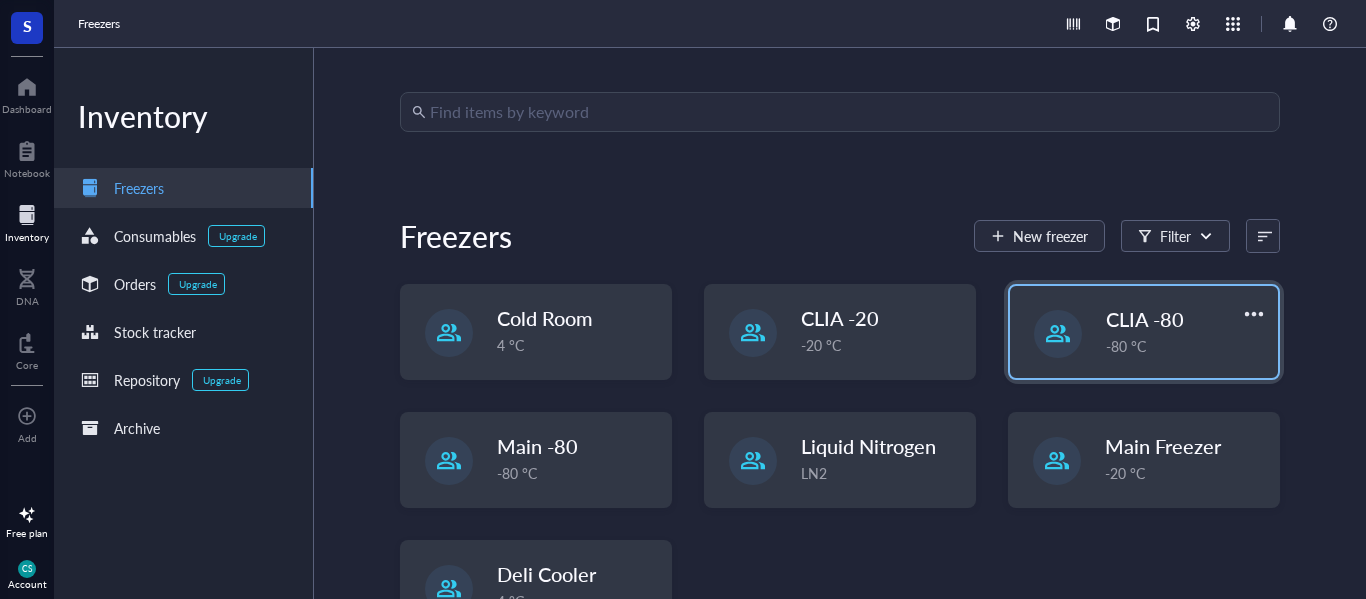 scroll, scrollTop: 137, scrollLeft: 0, axis: vertical 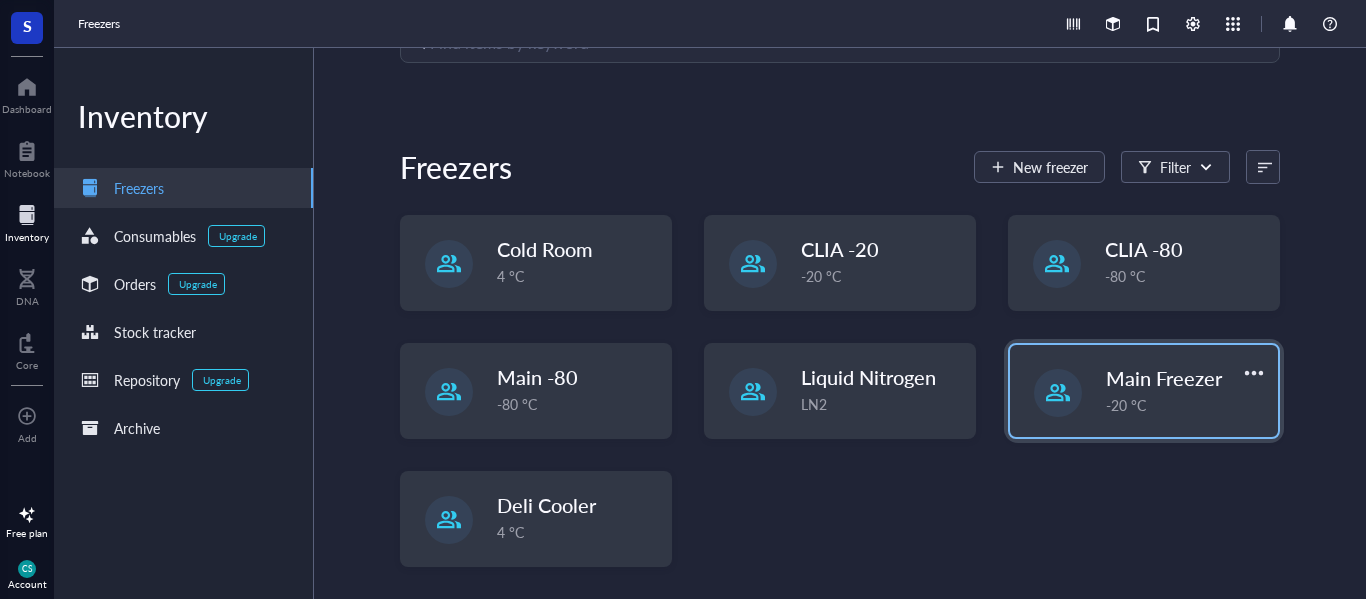 click on "[LOCATION] [TEMPERATURE]" at bounding box center (1144, 391) 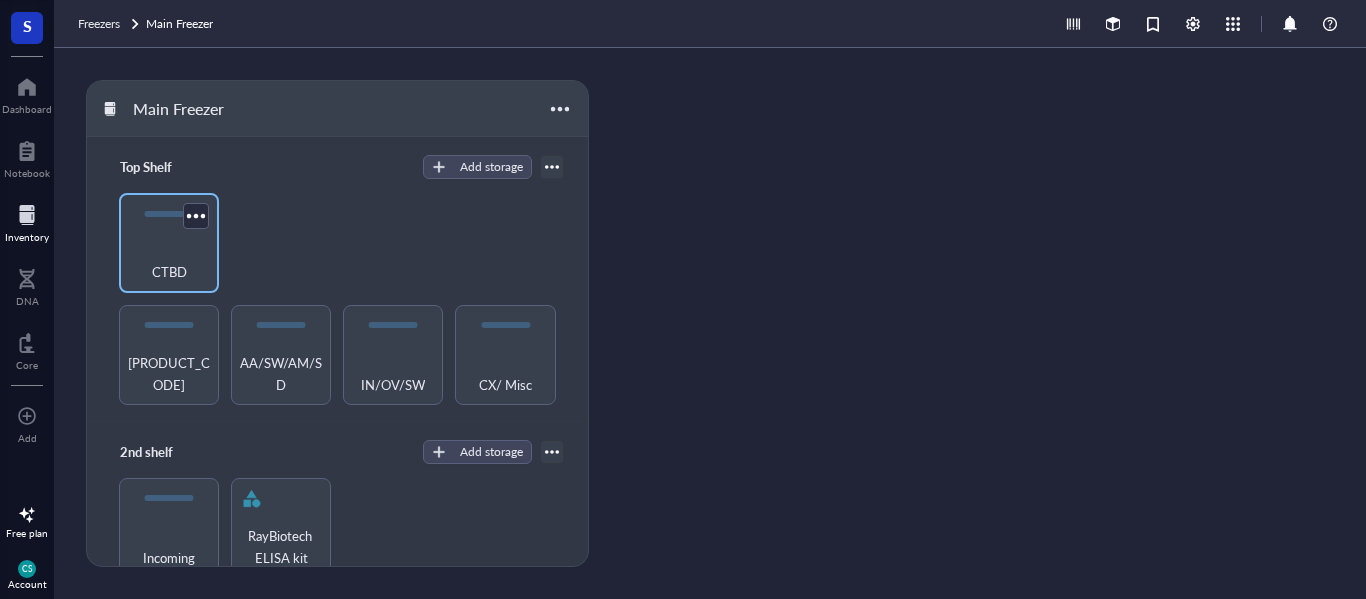 click on "CTBD" at bounding box center (169, 261) 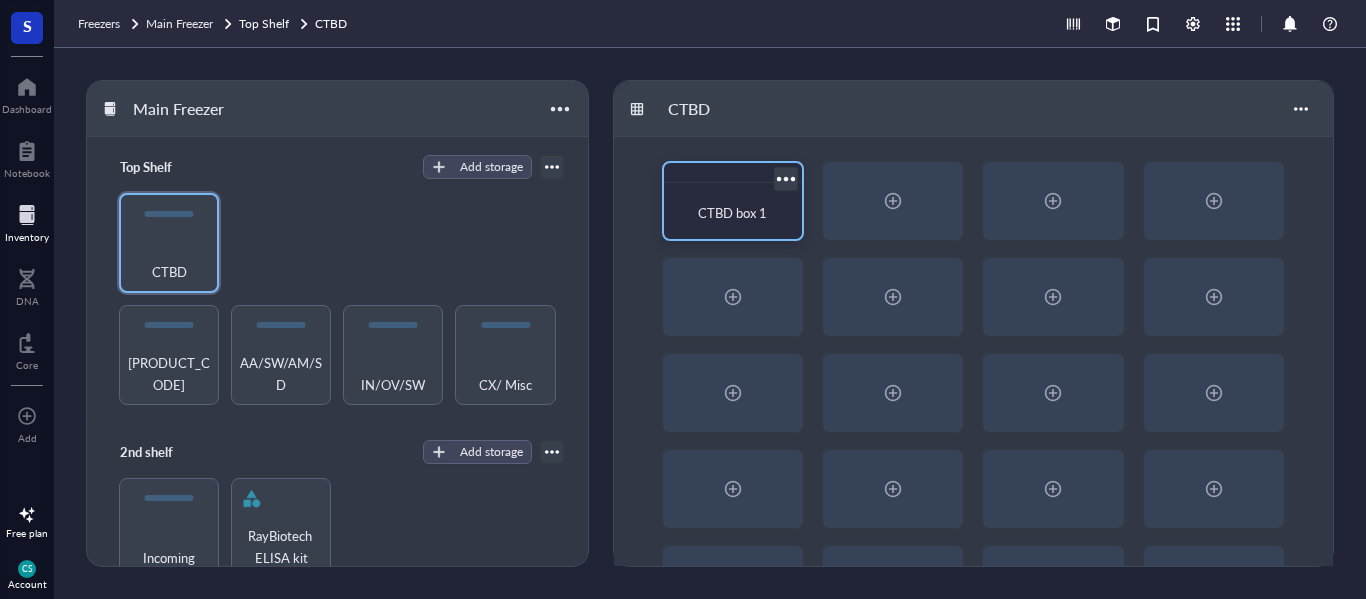 click on "CTBD box 1" at bounding box center [733, 213] 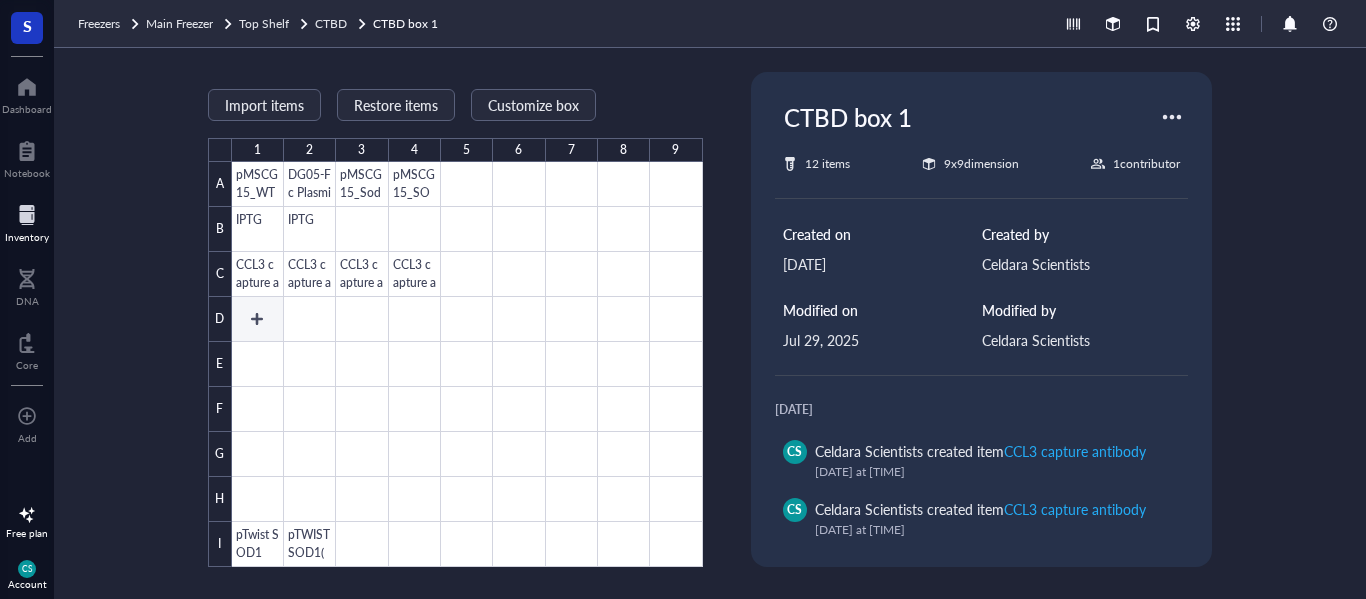 click at bounding box center (467, 364) 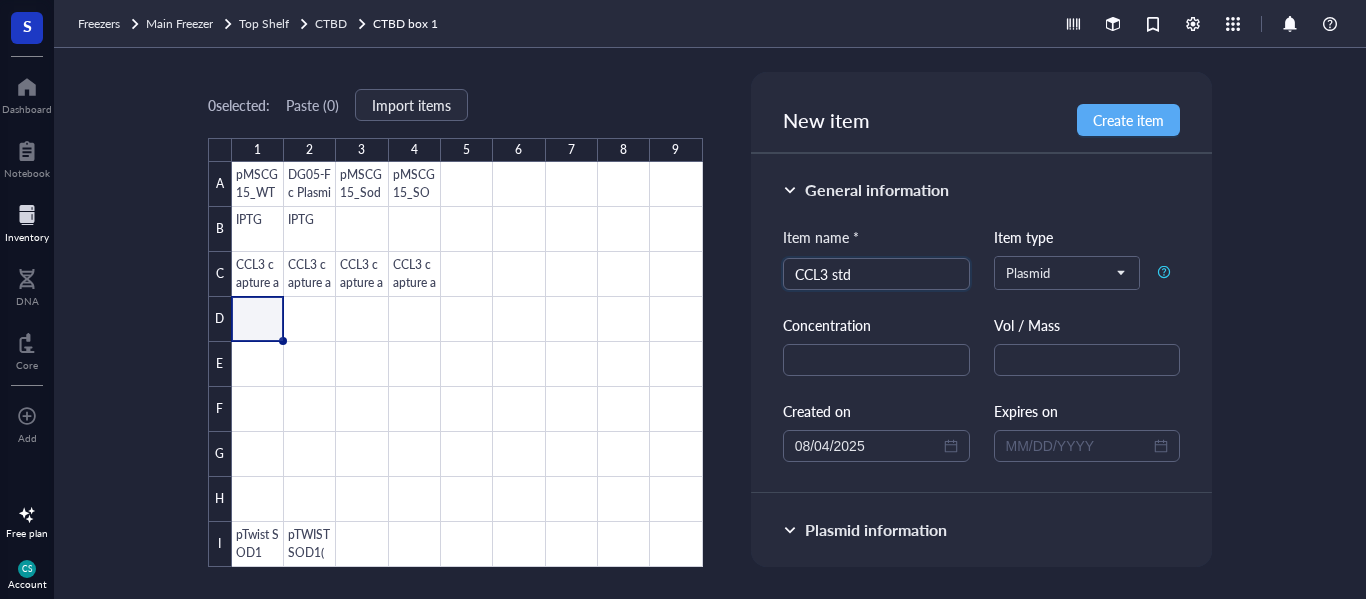type on "CCL3 std" 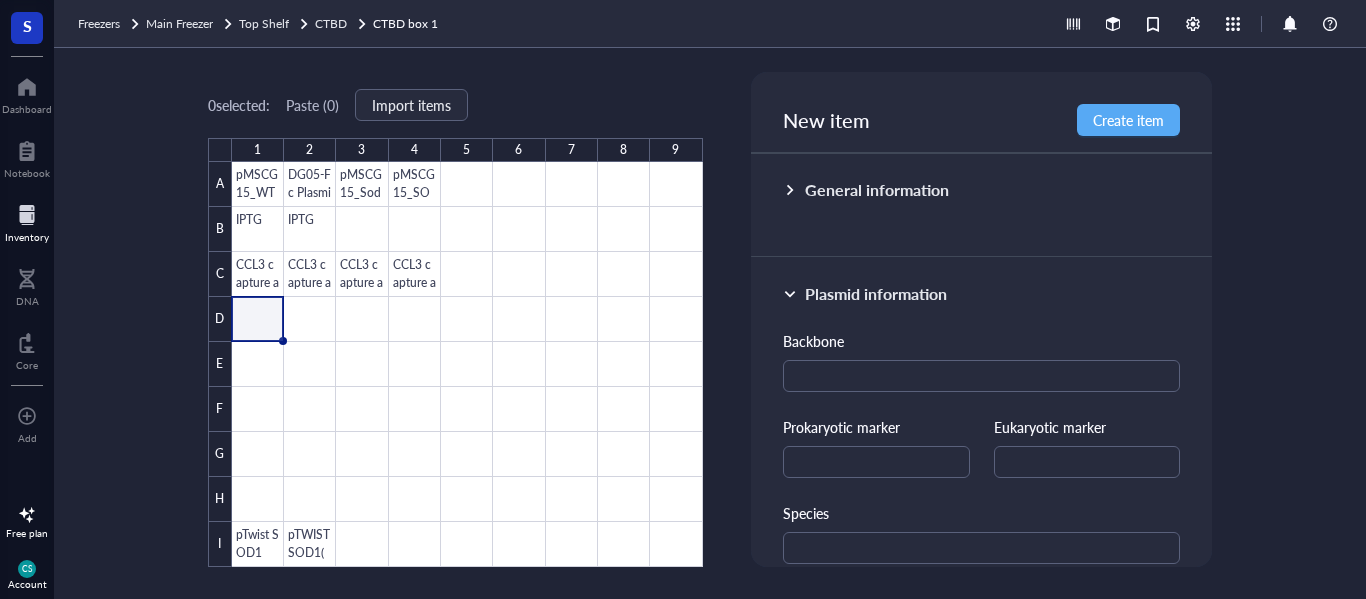 click on "General information" at bounding box center [982, 190] 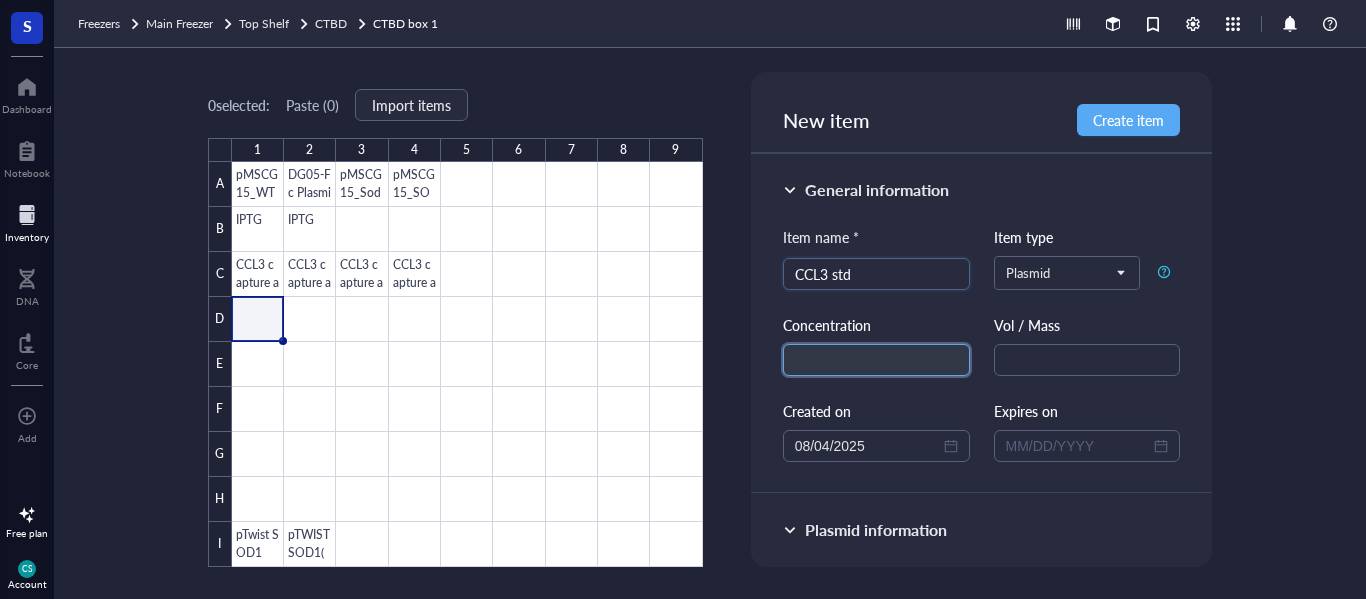 click at bounding box center (876, 360) 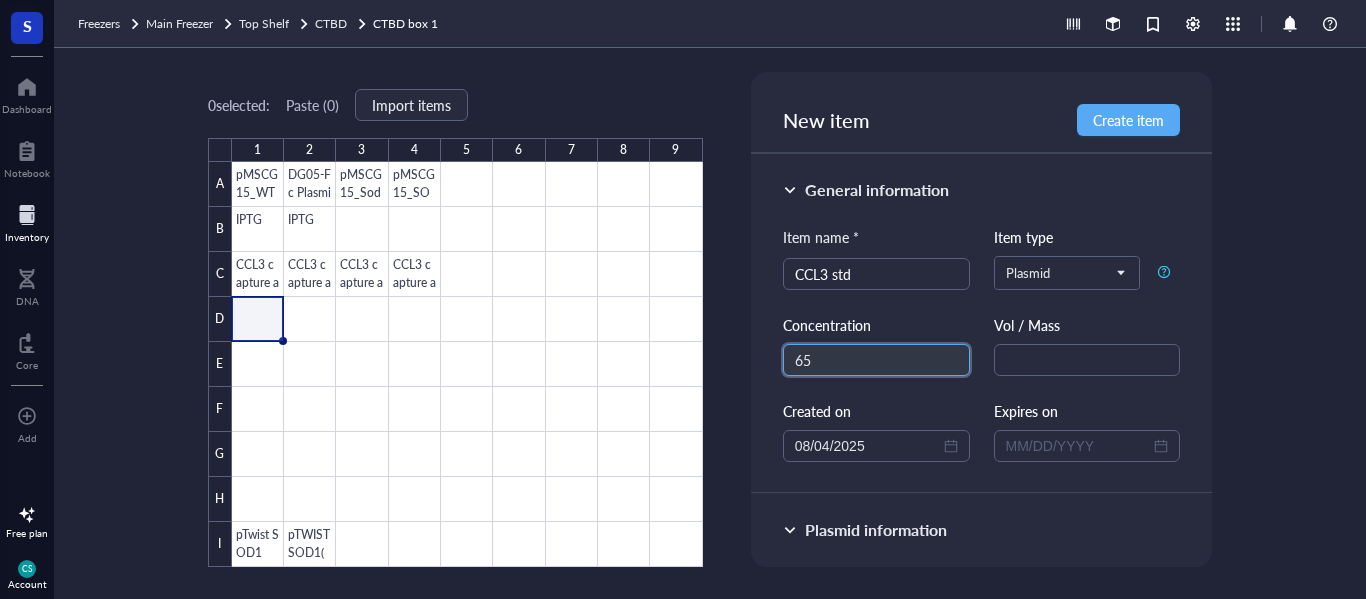 type on "6" 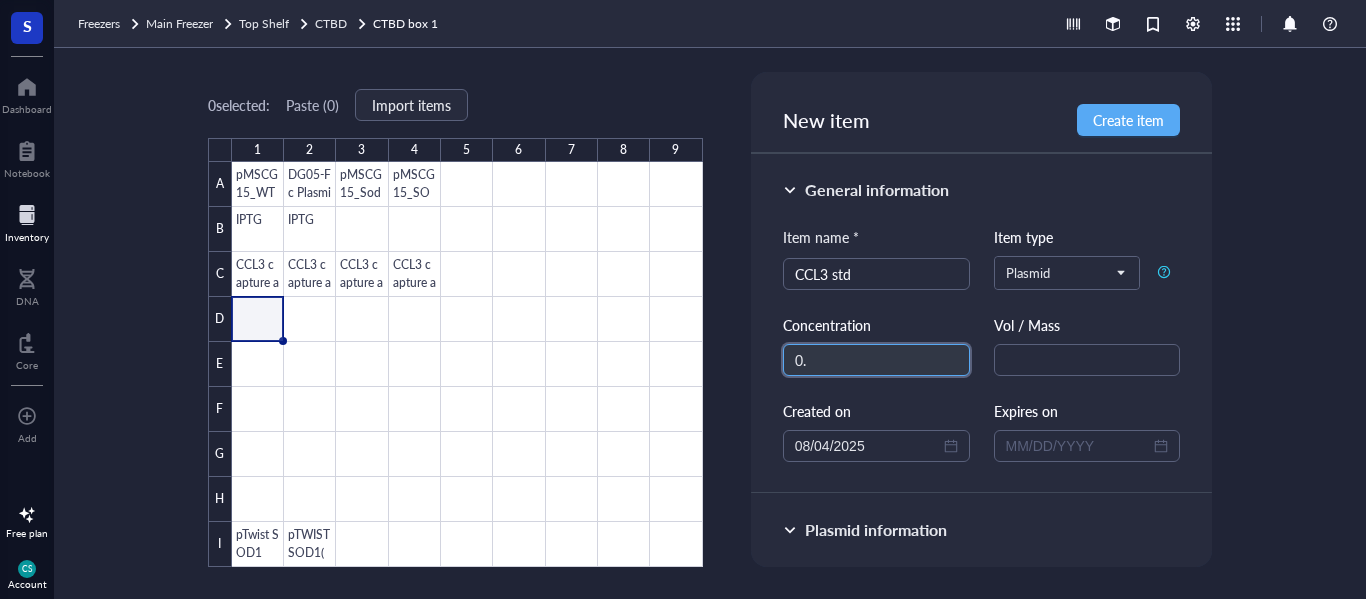 type on "0" 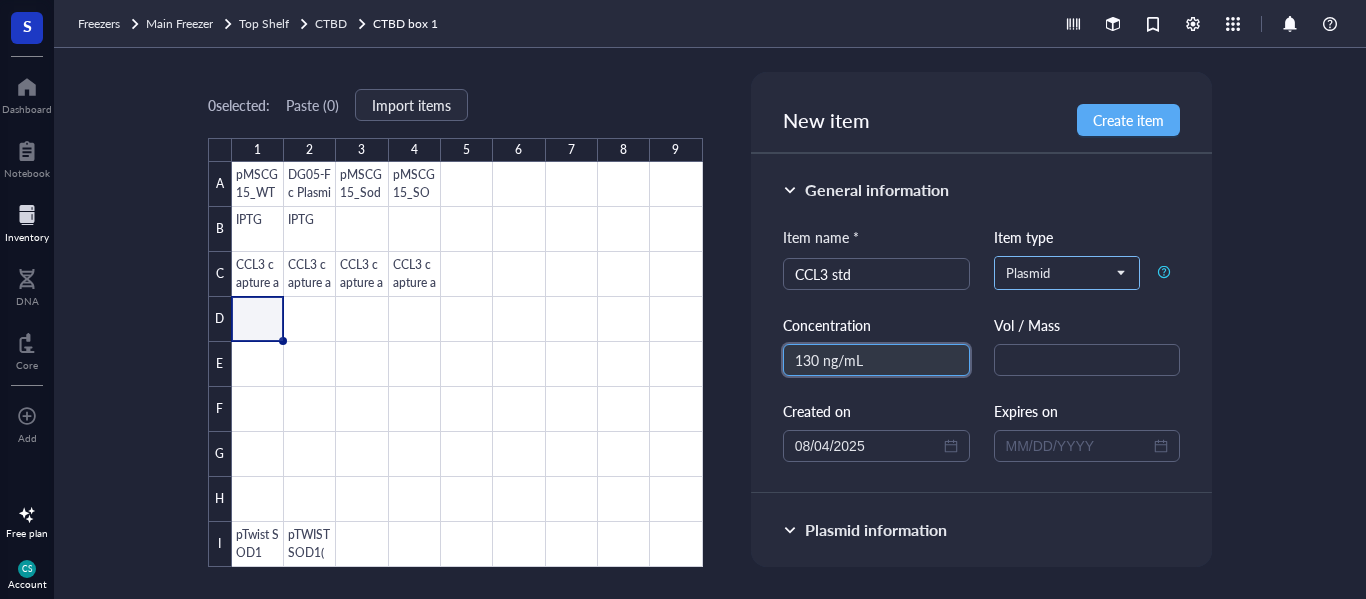 click on "Plasmid" at bounding box center [1065, 273] 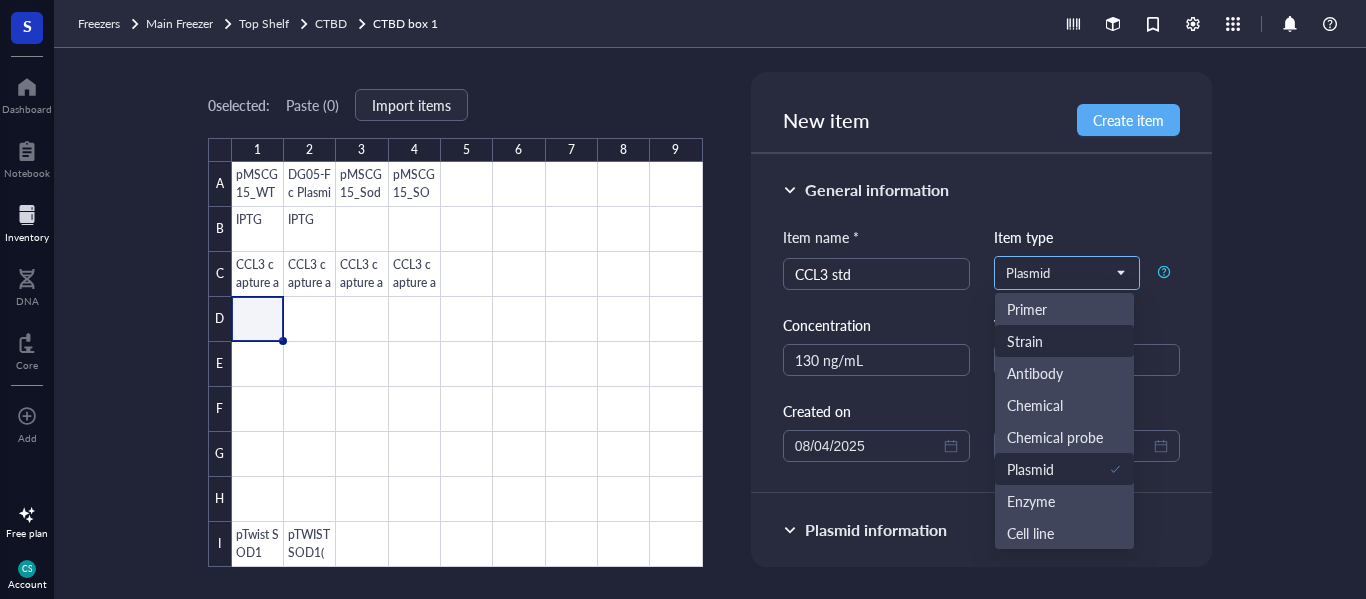 scroll, scrollTop: 0, scrollLeft: 0, axis: both 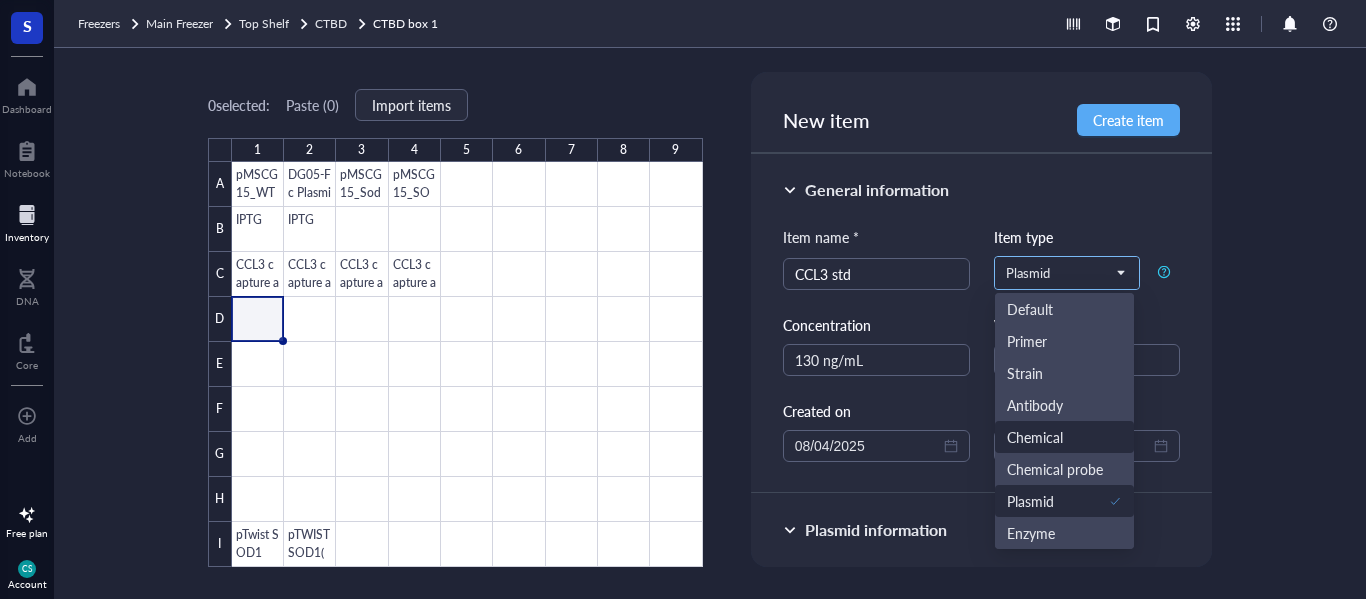 click on "Chemical" at bounding box center (1035, 437) 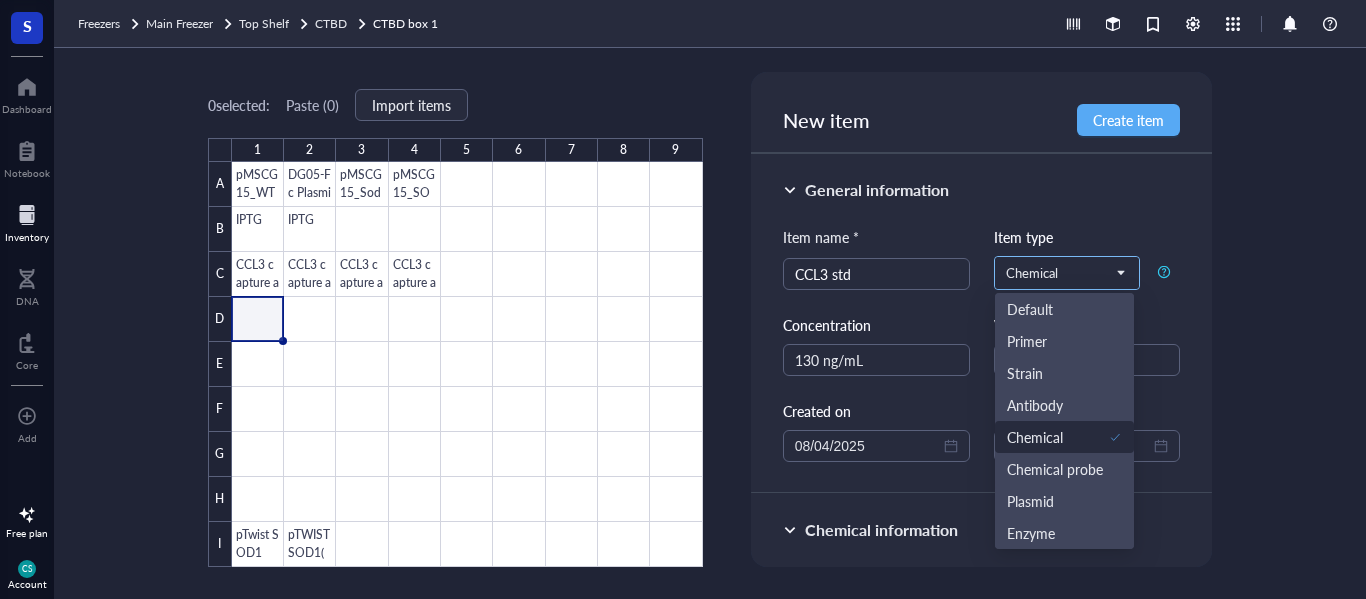 click on "Chemical" at bounding box center [1065, 273] 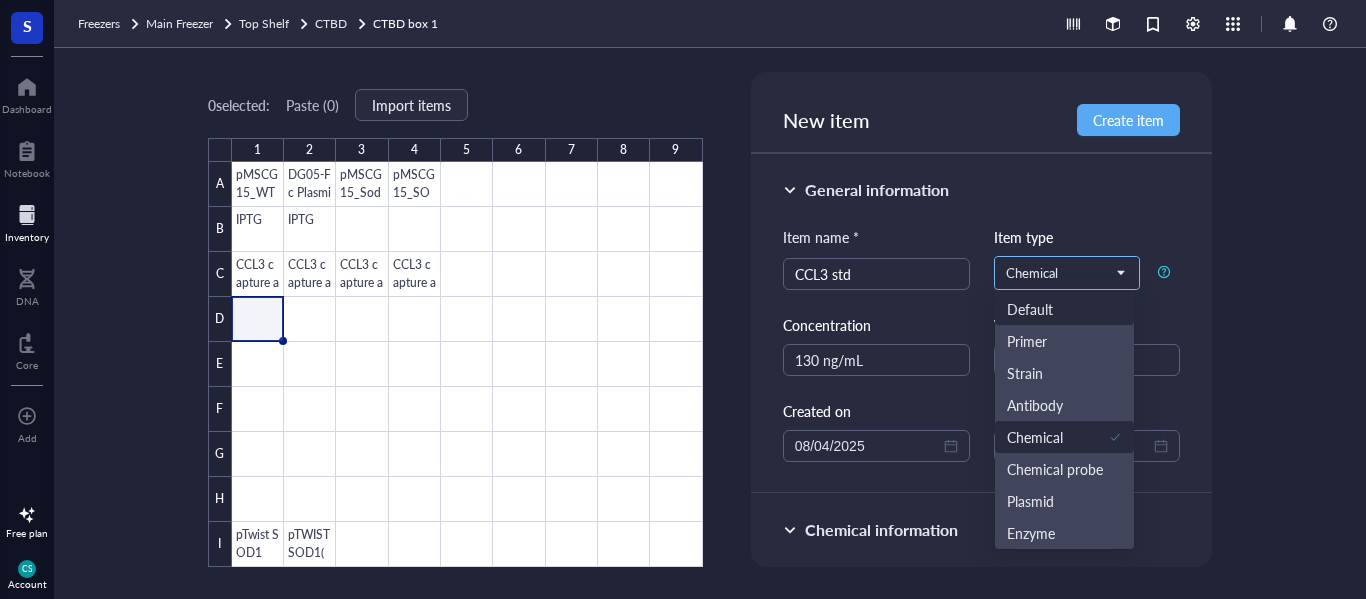 click on "Default" at bounding box center (1064, 309) 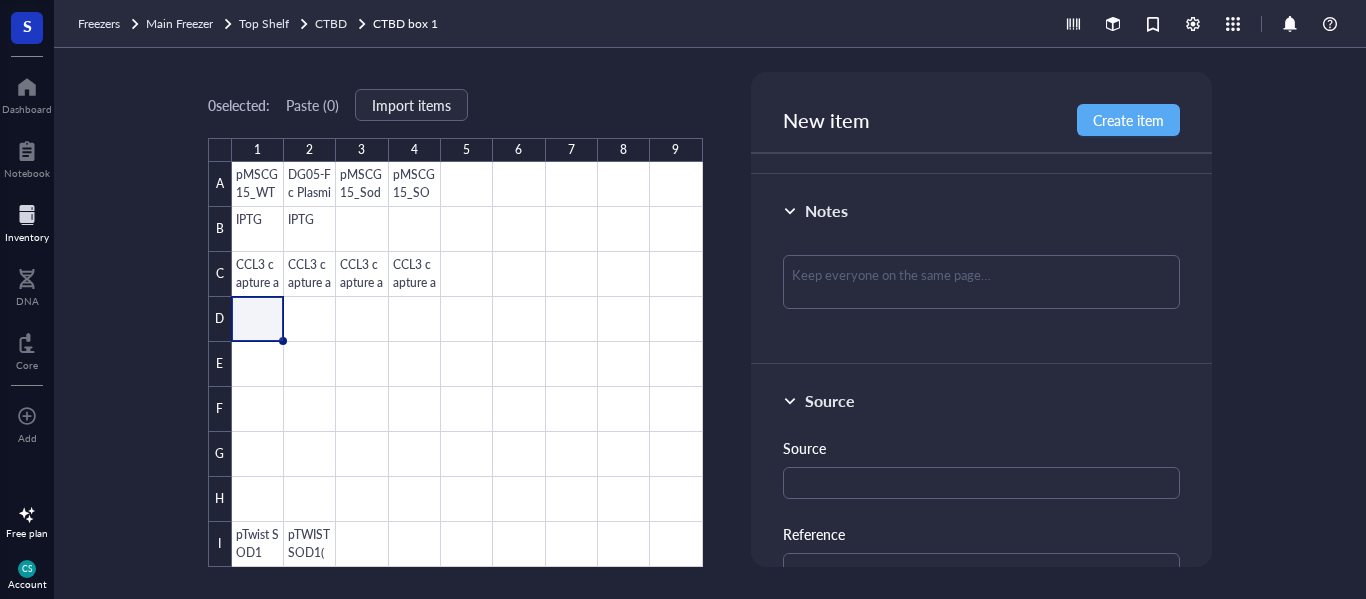 scroll, scrollTop: 200, scrollLeft: 0, axis: vertical 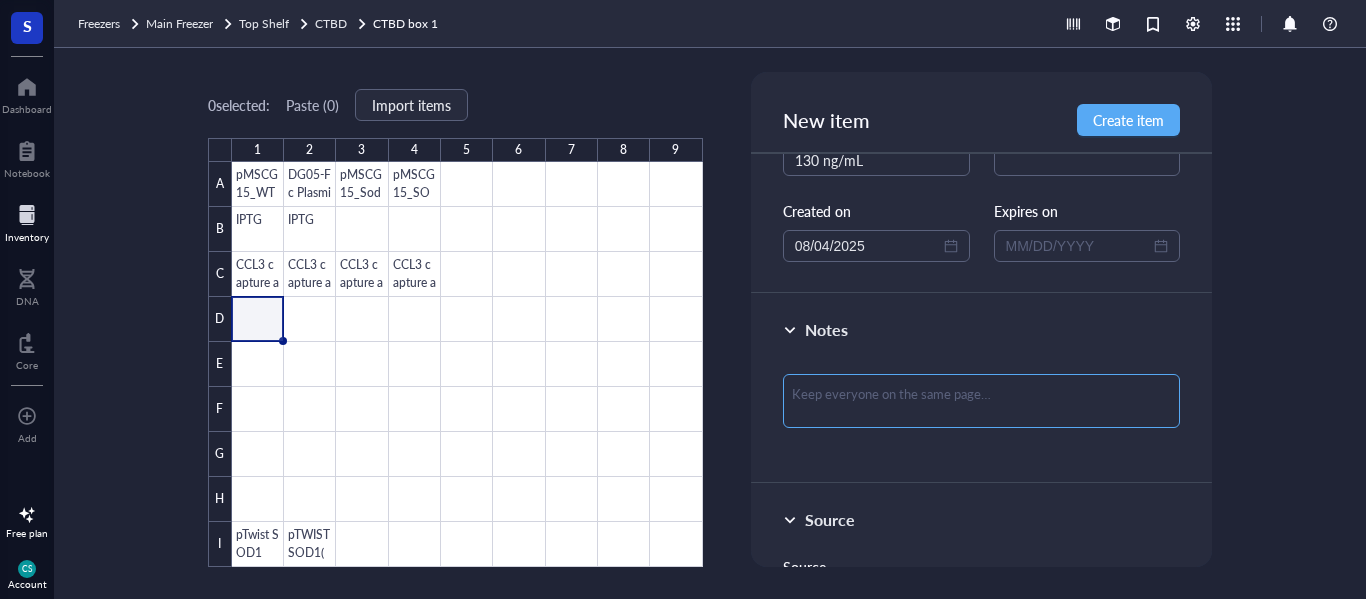 click at bounding box center [982, 401] 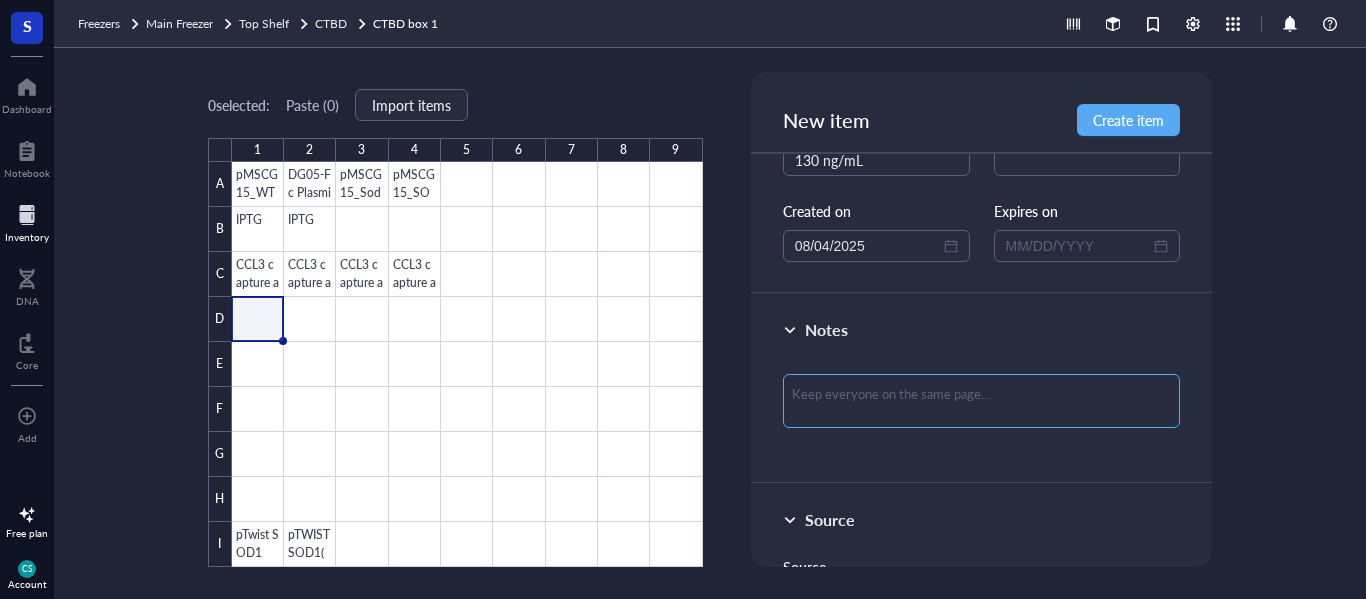 type on "P" 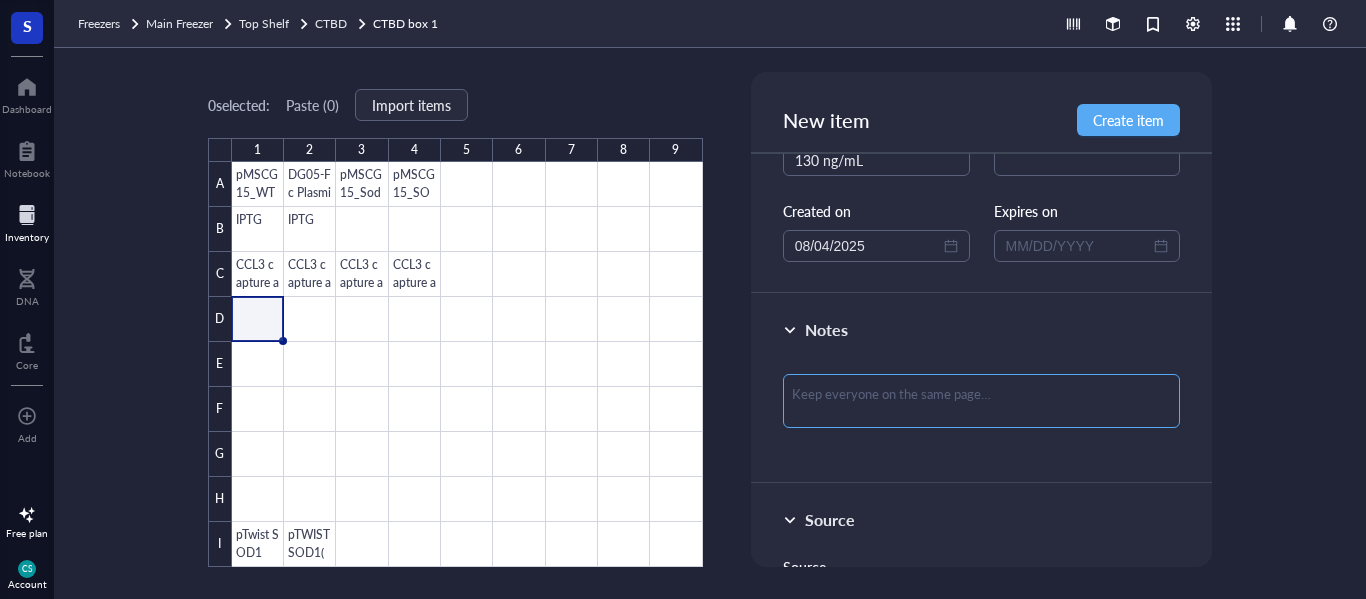 type on "P" 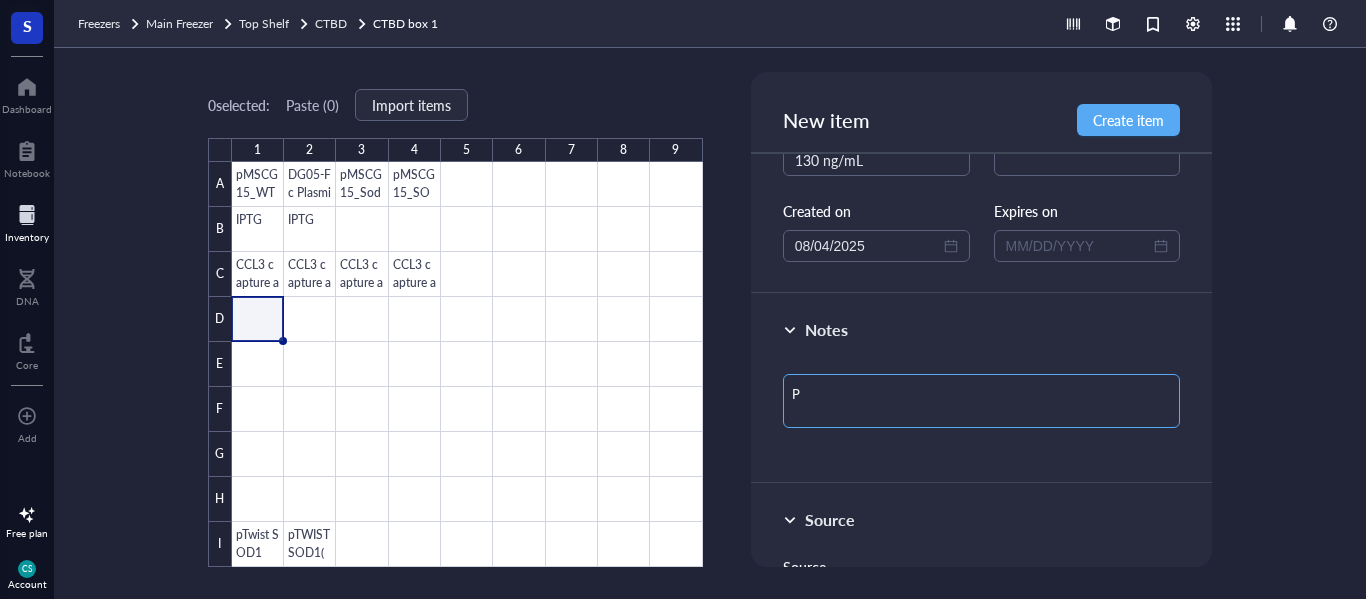 type on "[PRODUCT_CODE]" 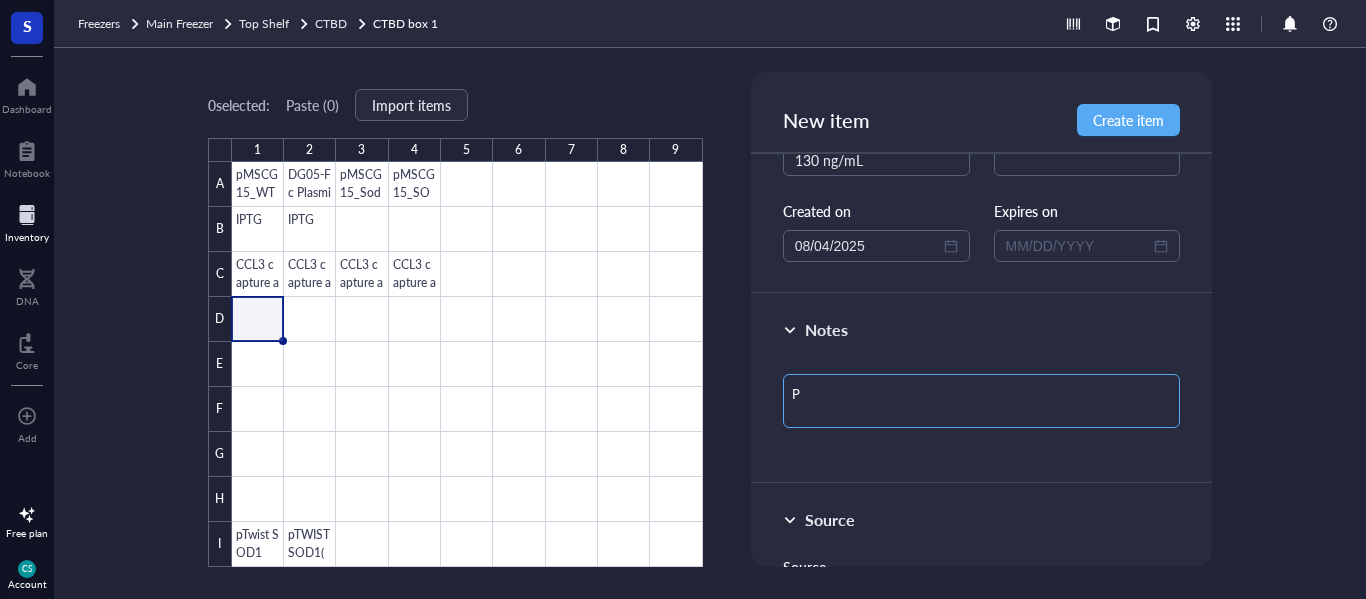 type on "[PRODUCT_CODE]" 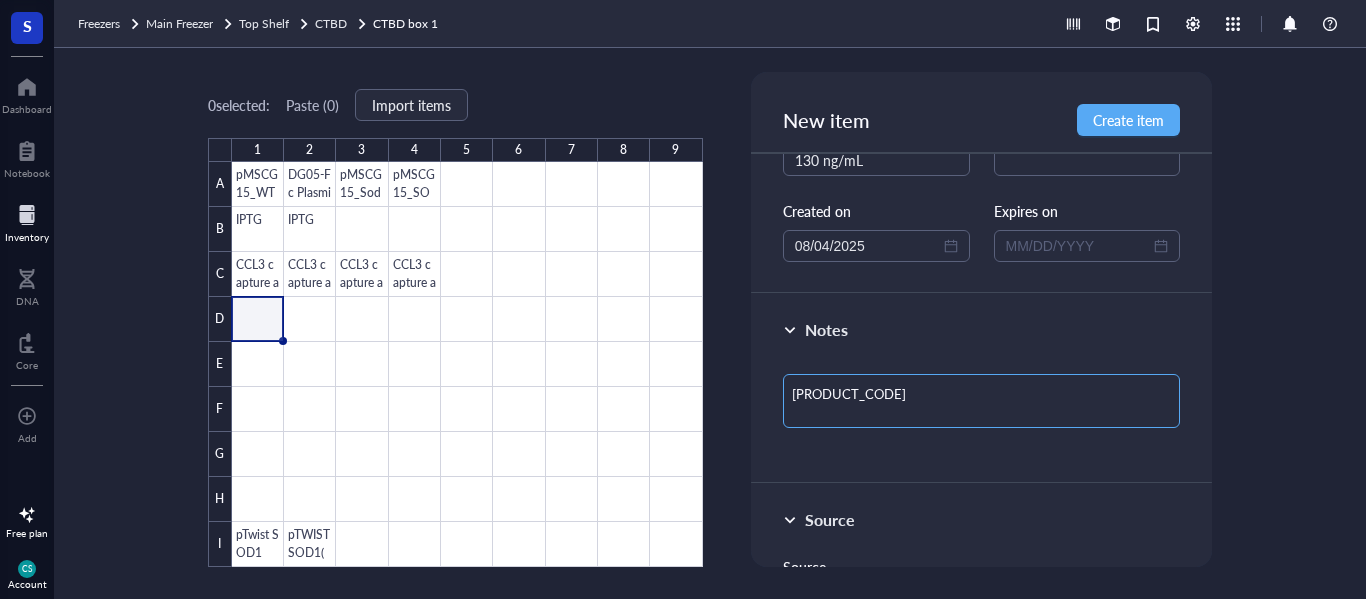 type on "[PRODUCT_CODE]" 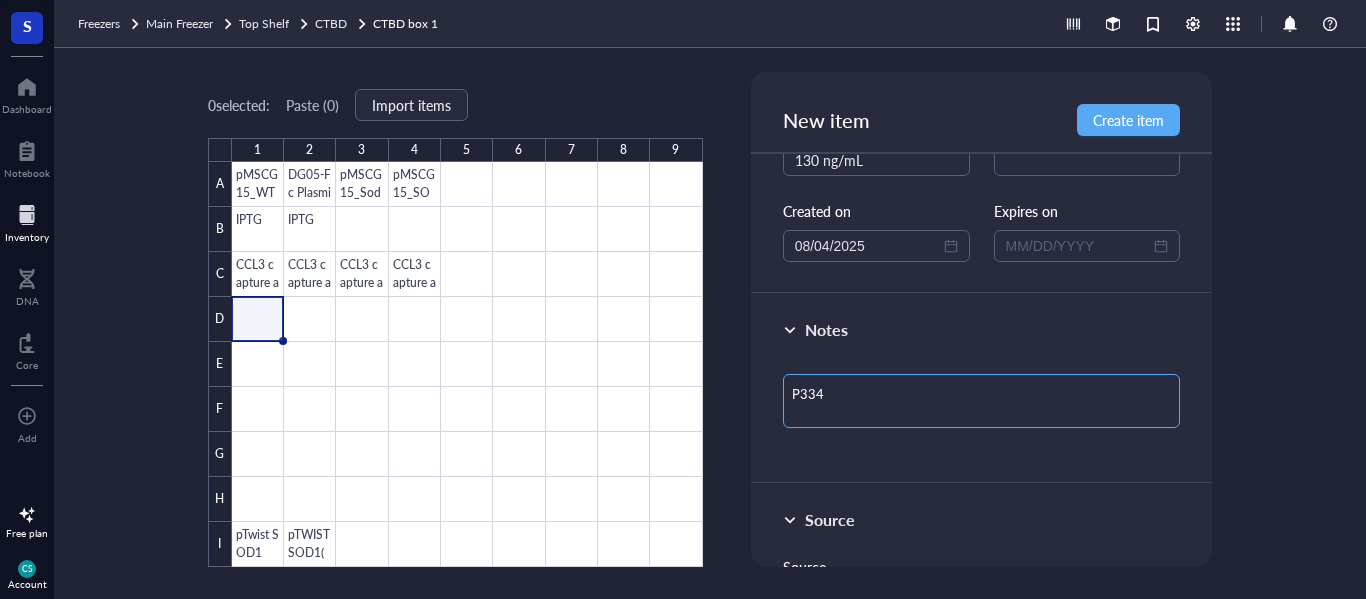 type on "[PRODUCT_CODE]" 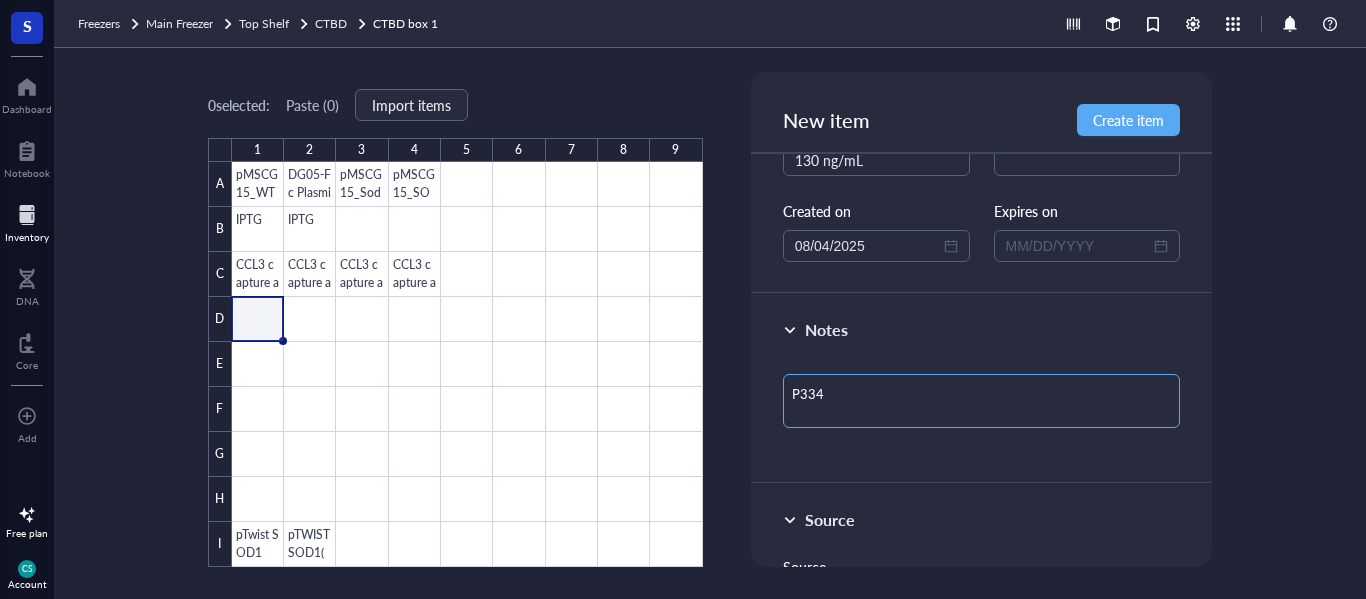 type on "[PRODUCT_CODE]" 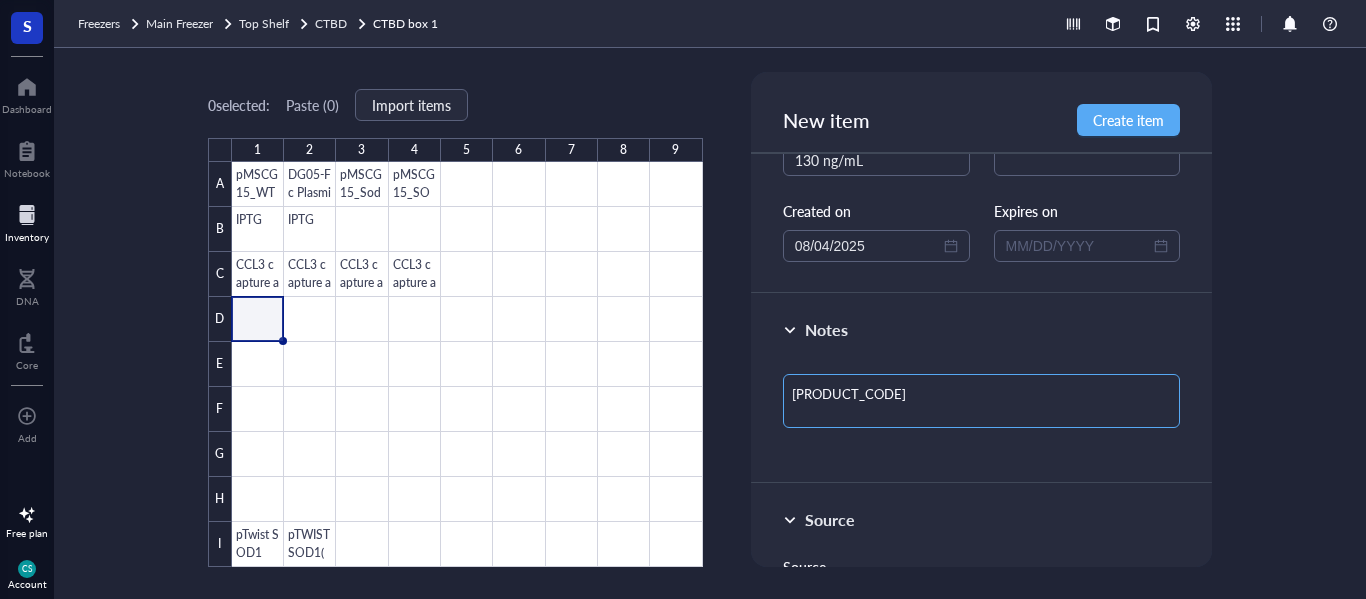 type on "[PRODUCT_CODE]" 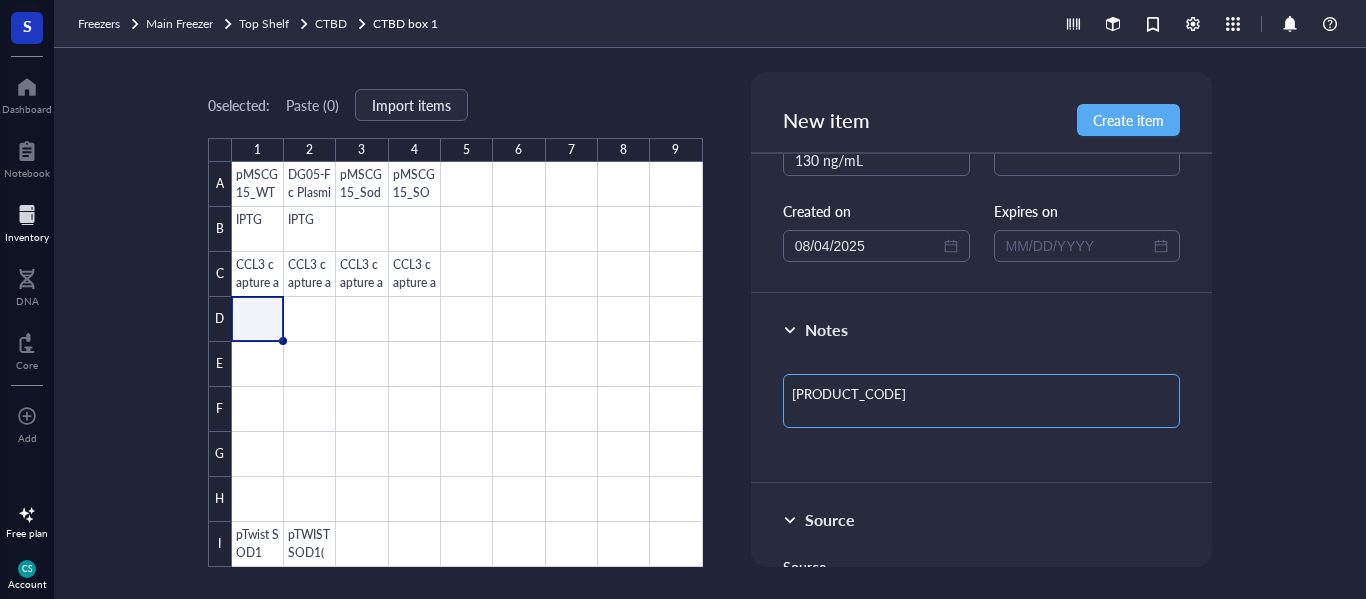 type on "[PRODUCT_CODE]" 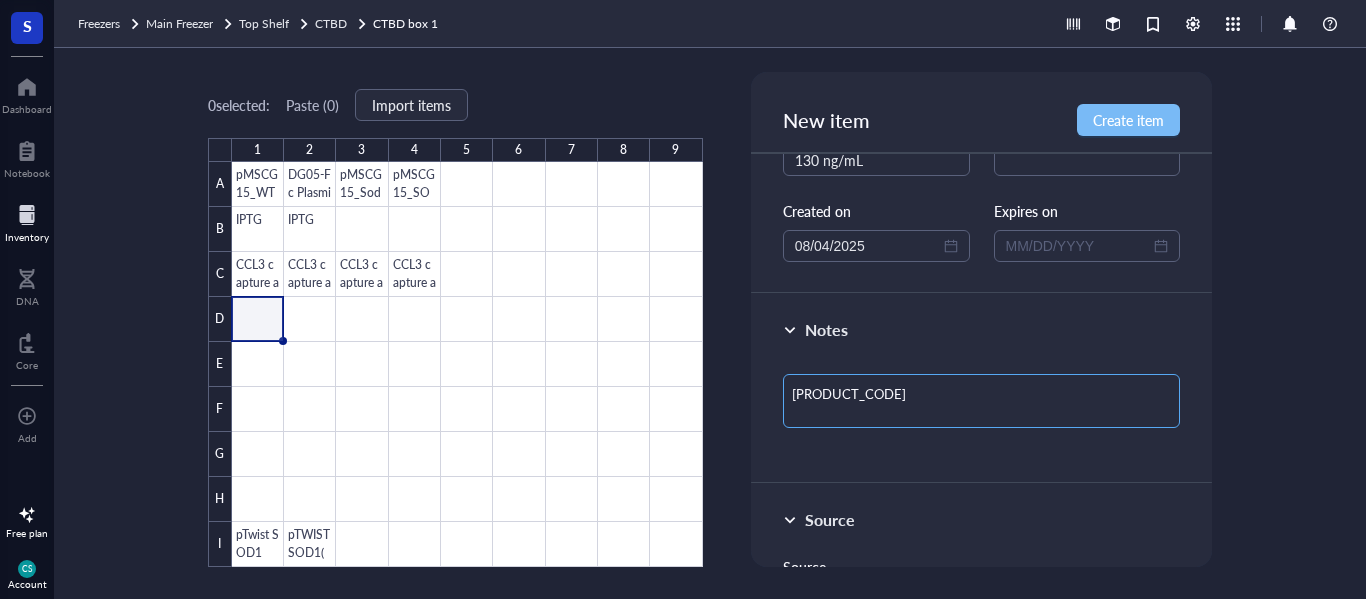 type on "[PRODUCT_CODE]" 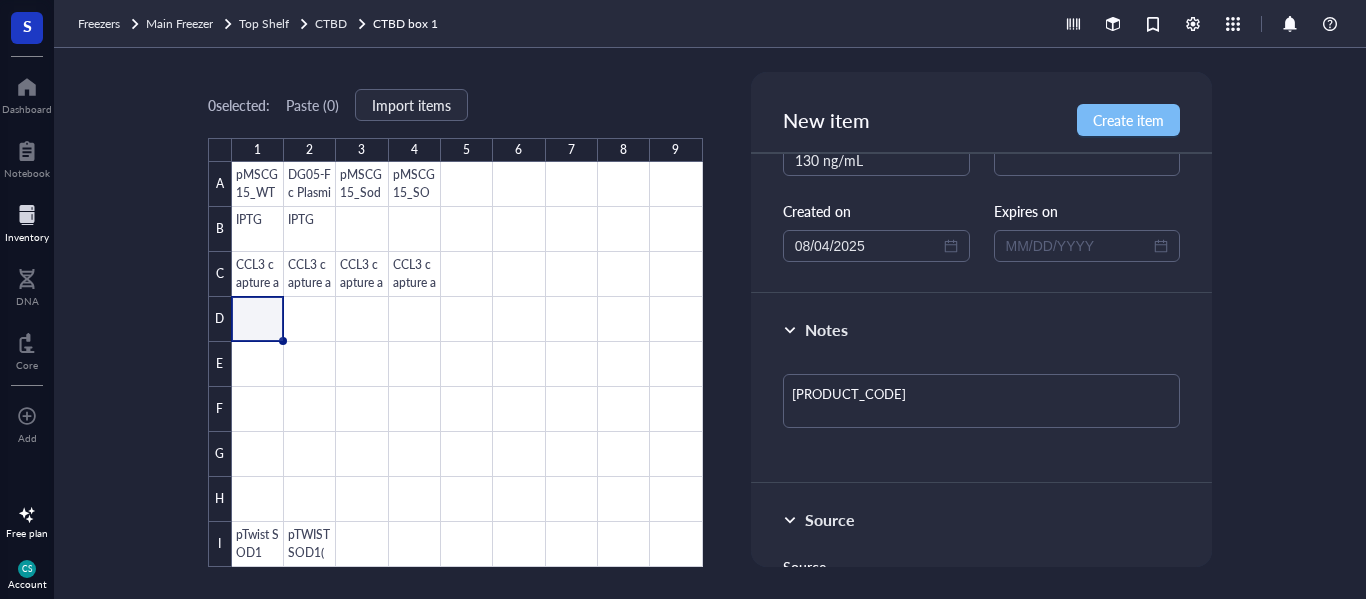 click on "Create item" at bounding box center (1128, 120) 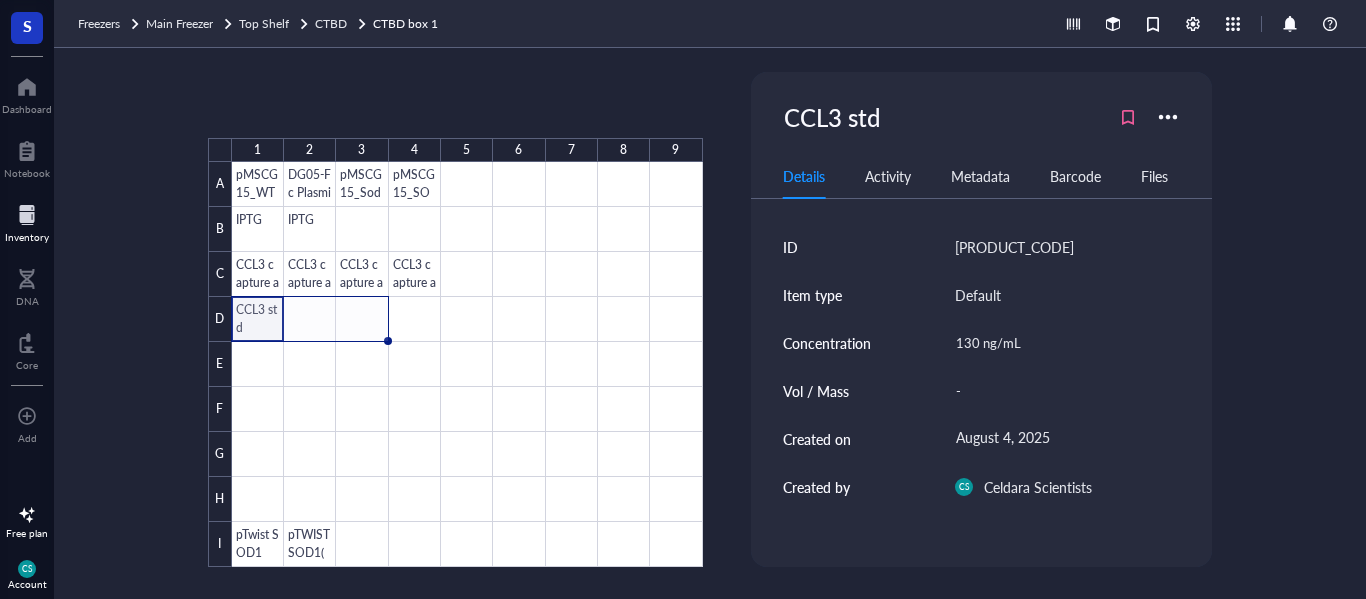 drag, startPoint x: 281, startPoint y: 338, endPoint x: 339, endPoint y: 342, distance: 58.137768 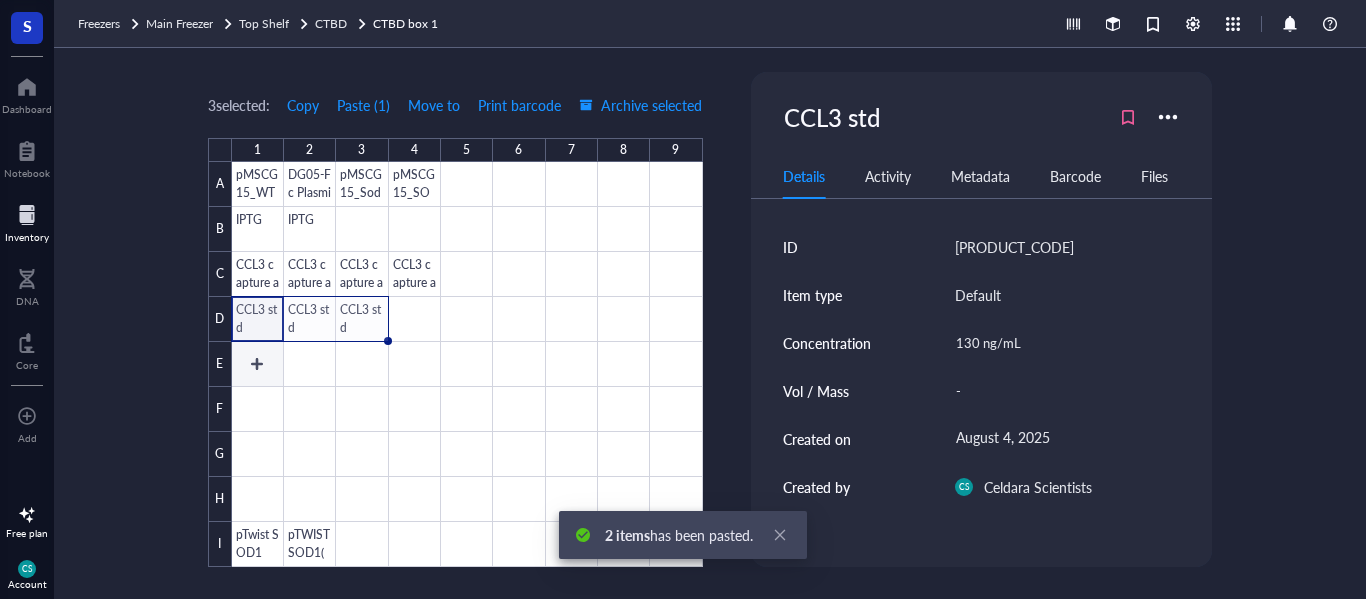 click at bounding box center (467, 364) 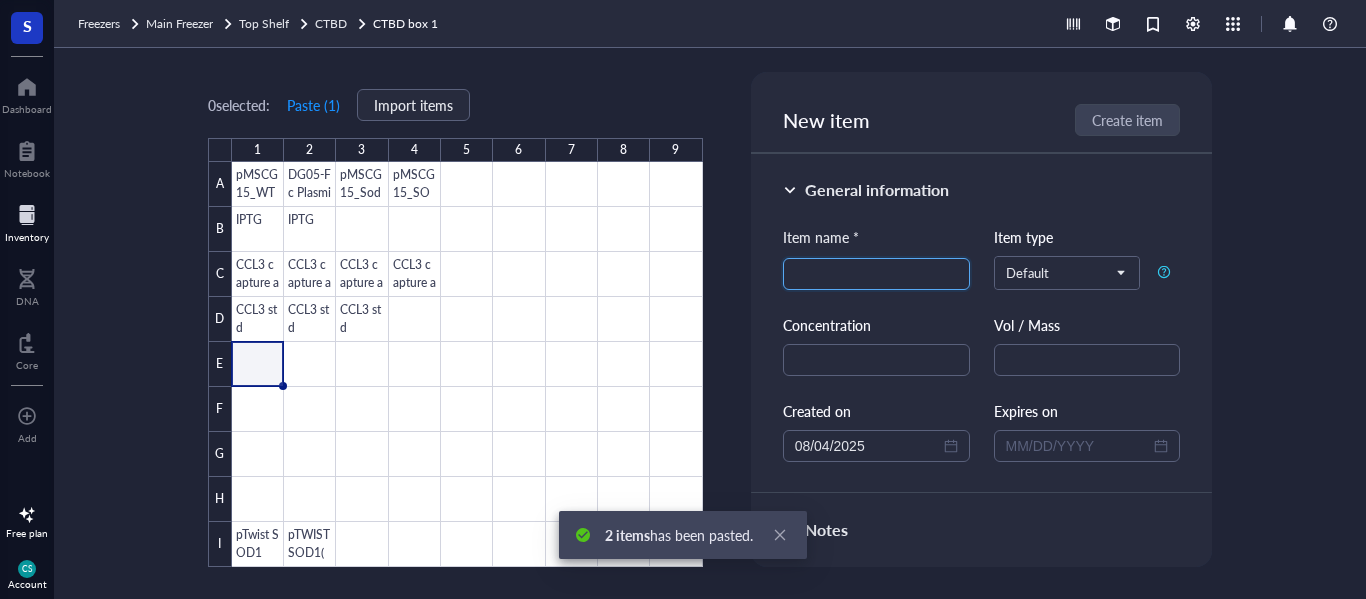 click at bounding box center (876, 274) 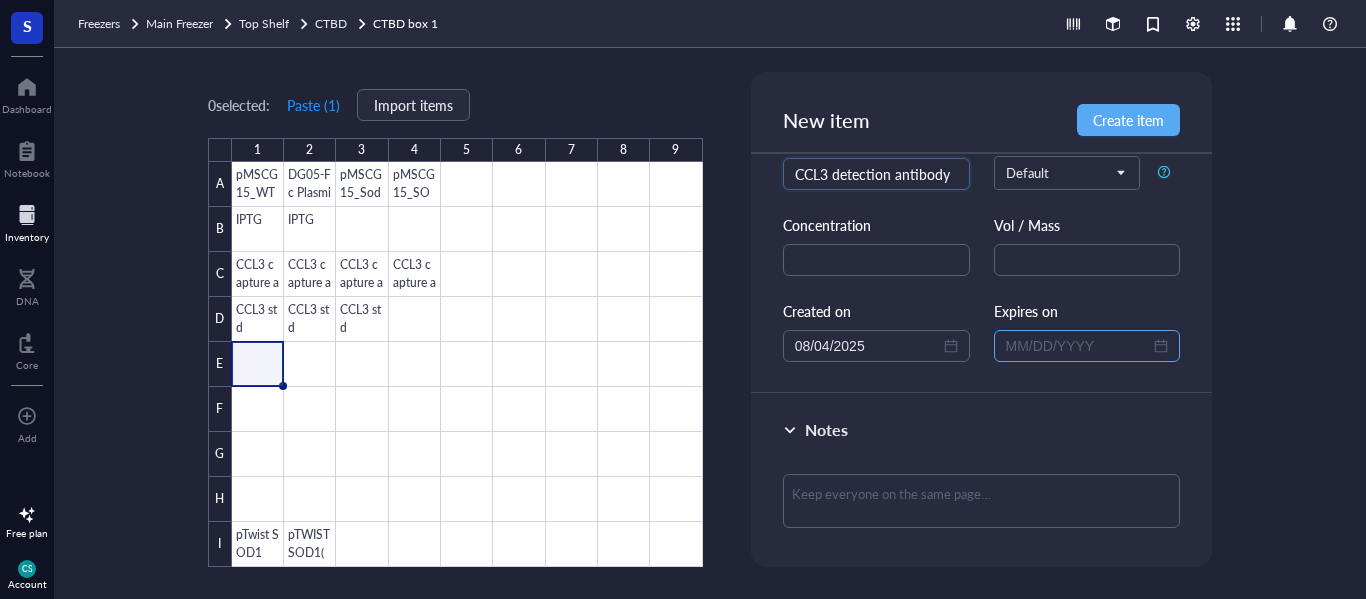 scroll, scrollTop: 0, scrollLeft: 0, axis: both 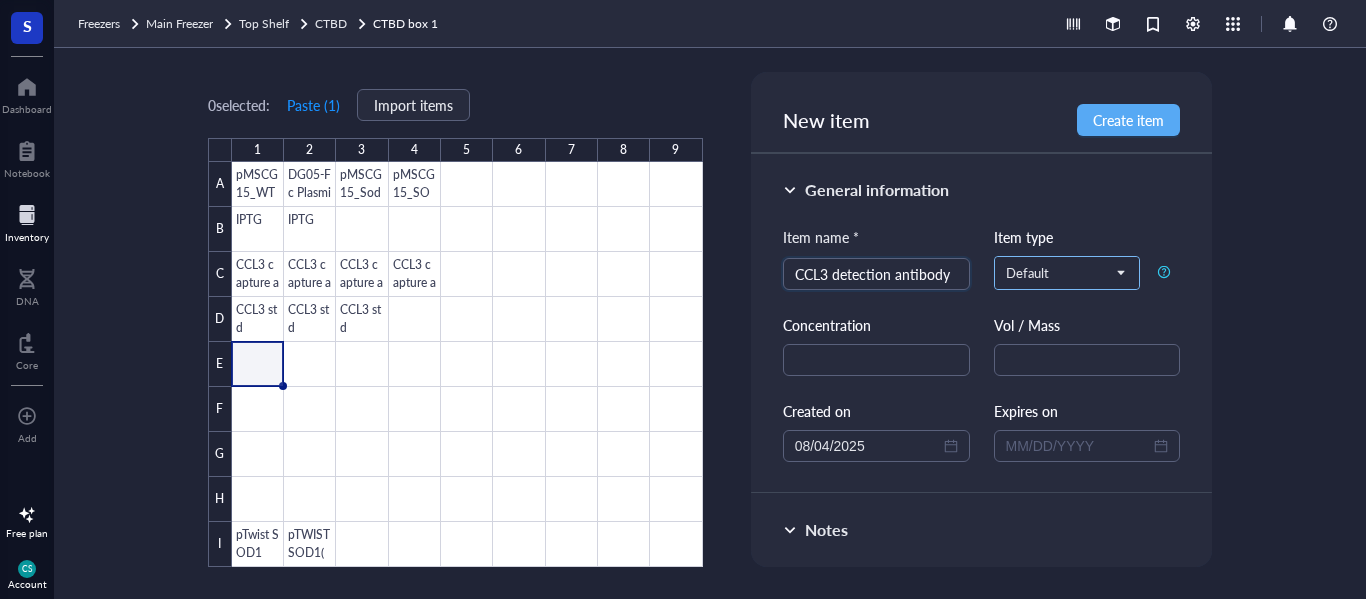 click on "Default" at bounding box center [1065, 273] 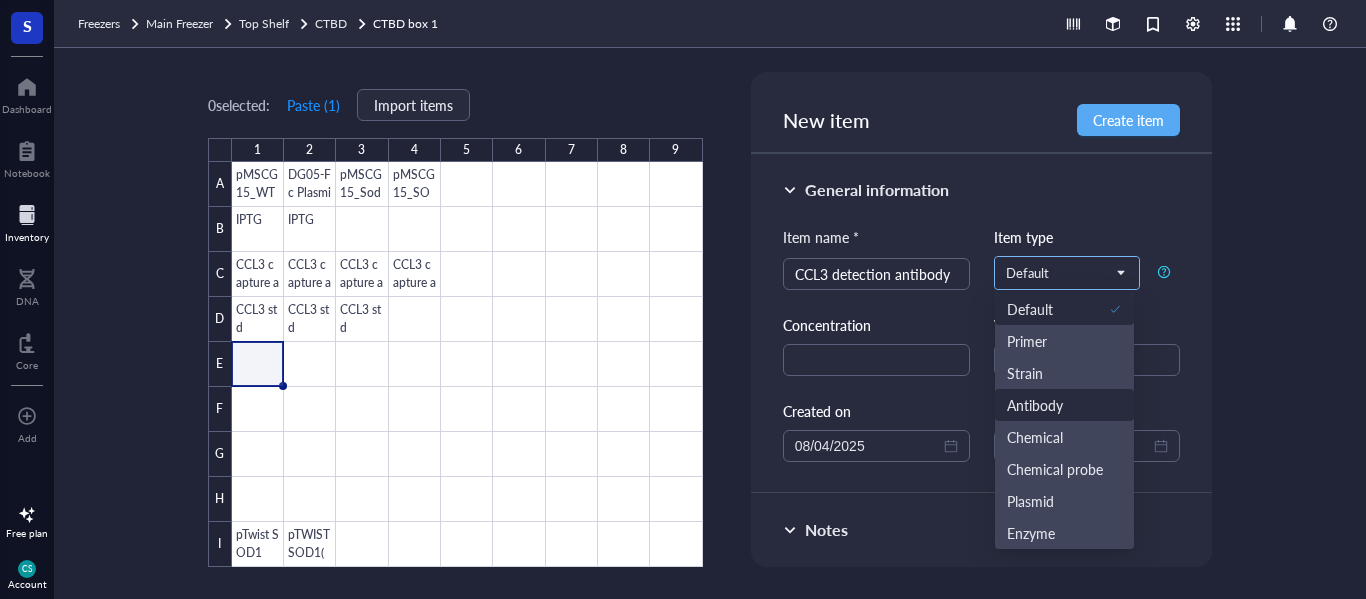 click on "Antibody" at bounding box center (1064, 405) 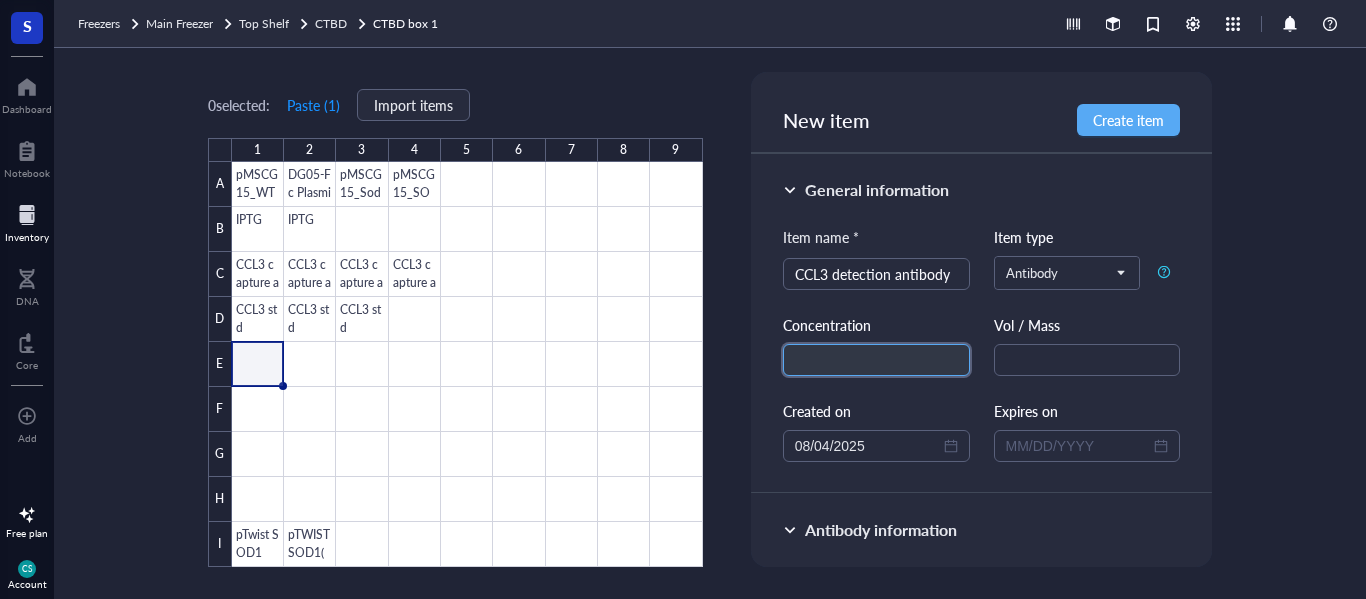 click at bounding box center (876, 360) 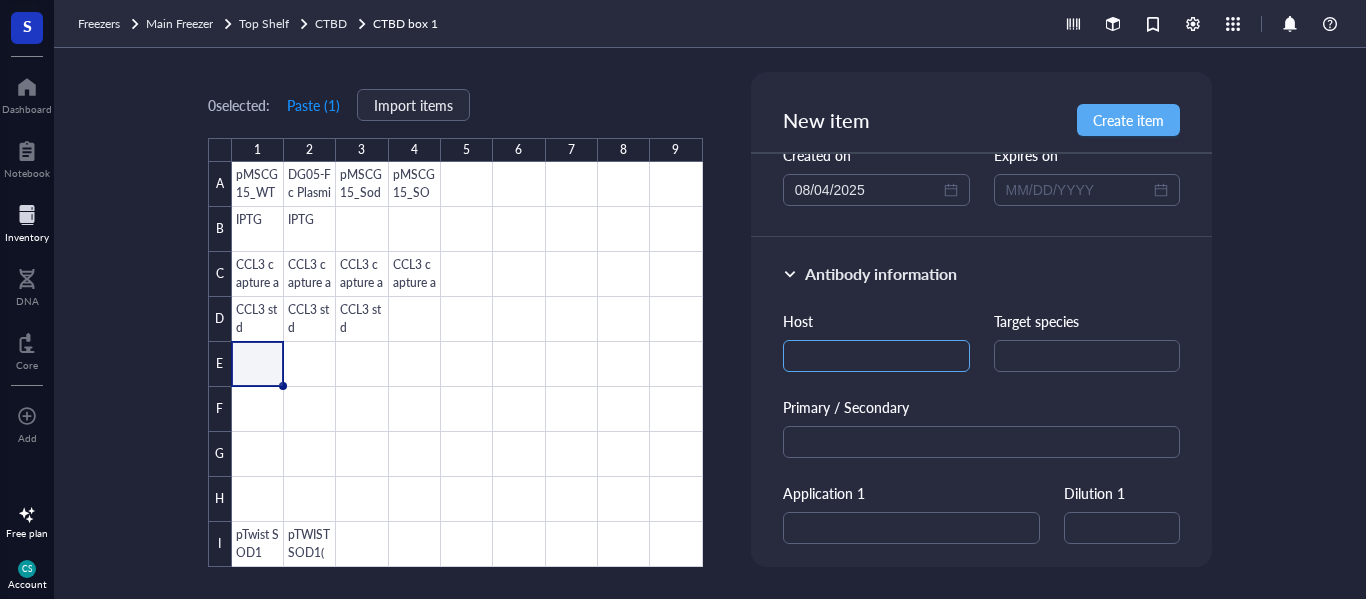 scroll, scrollTop: 300, scrollLeft: 0, axis: vertical 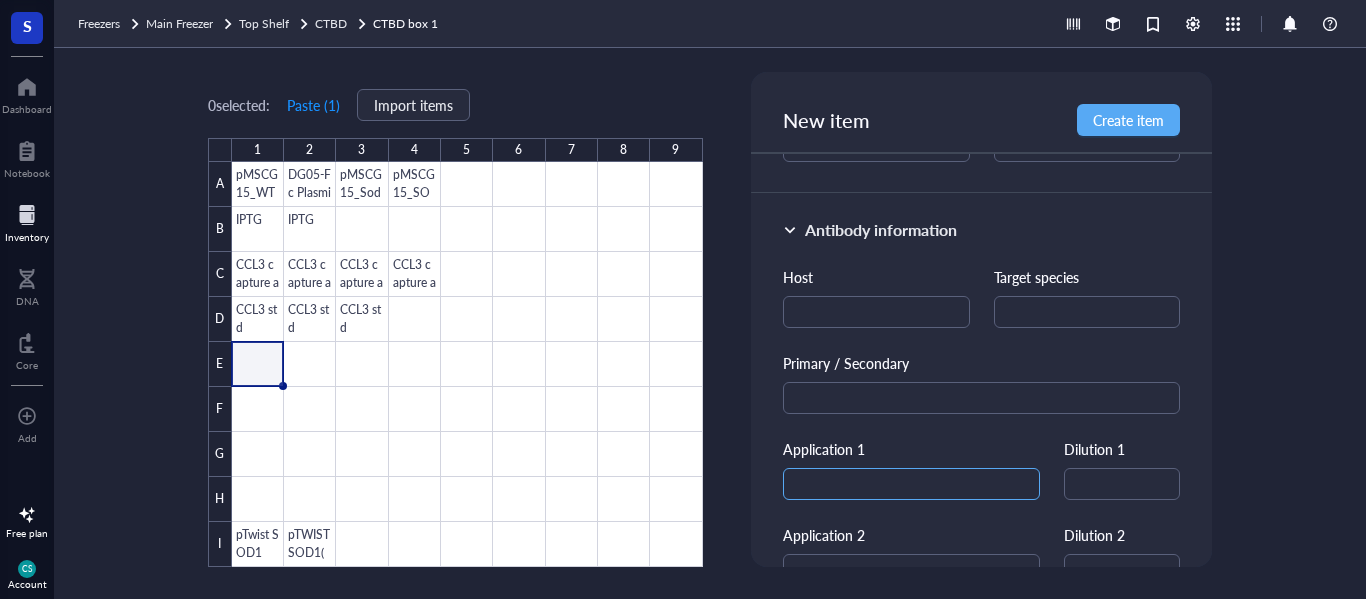 type on "200 ng/mL" 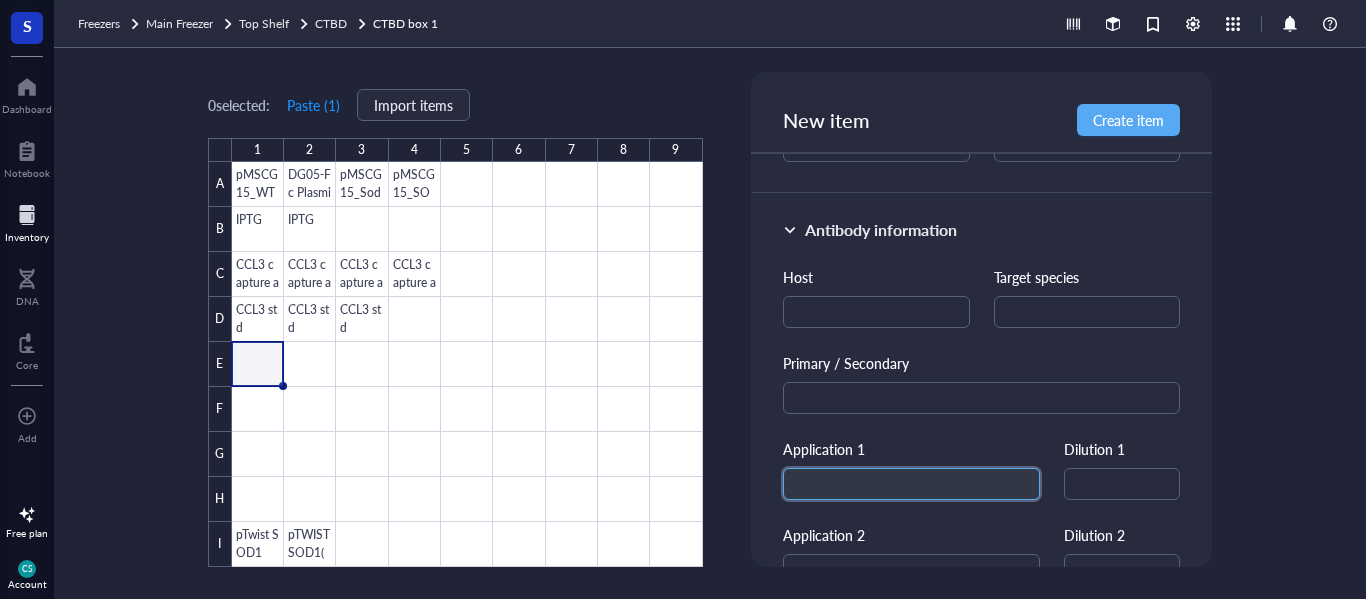 click at bounding box center (911, 484) 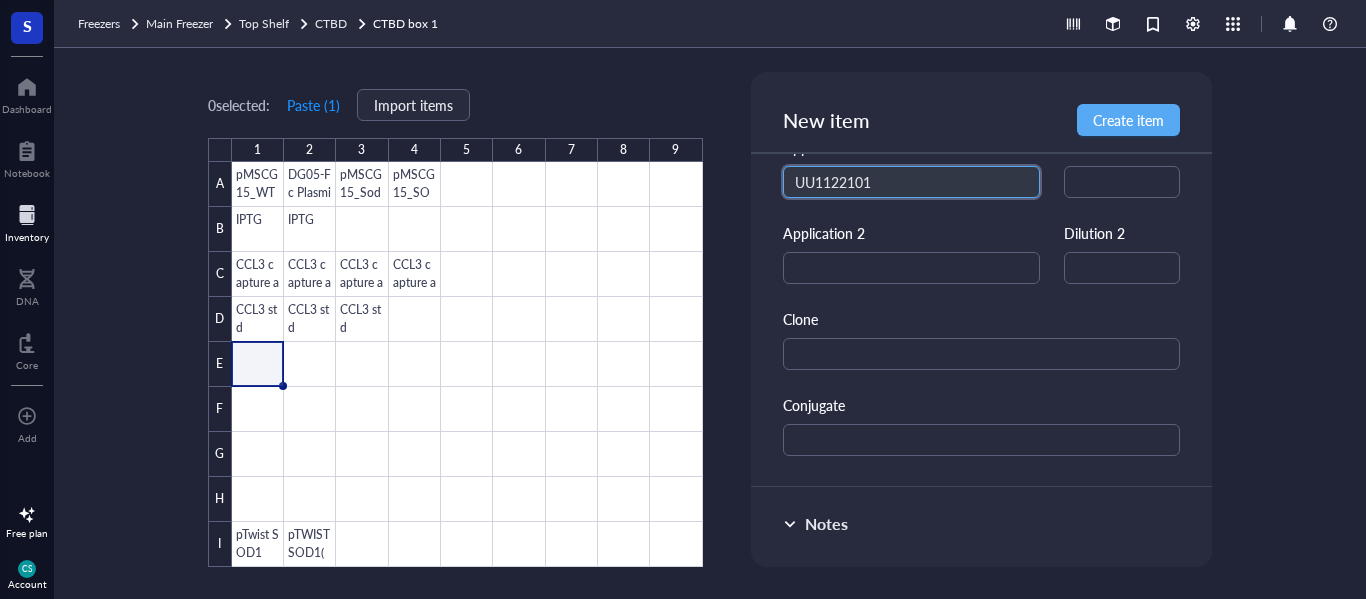 scroll, scrollTop: 600, scrollLeft: 0, axis: vertical 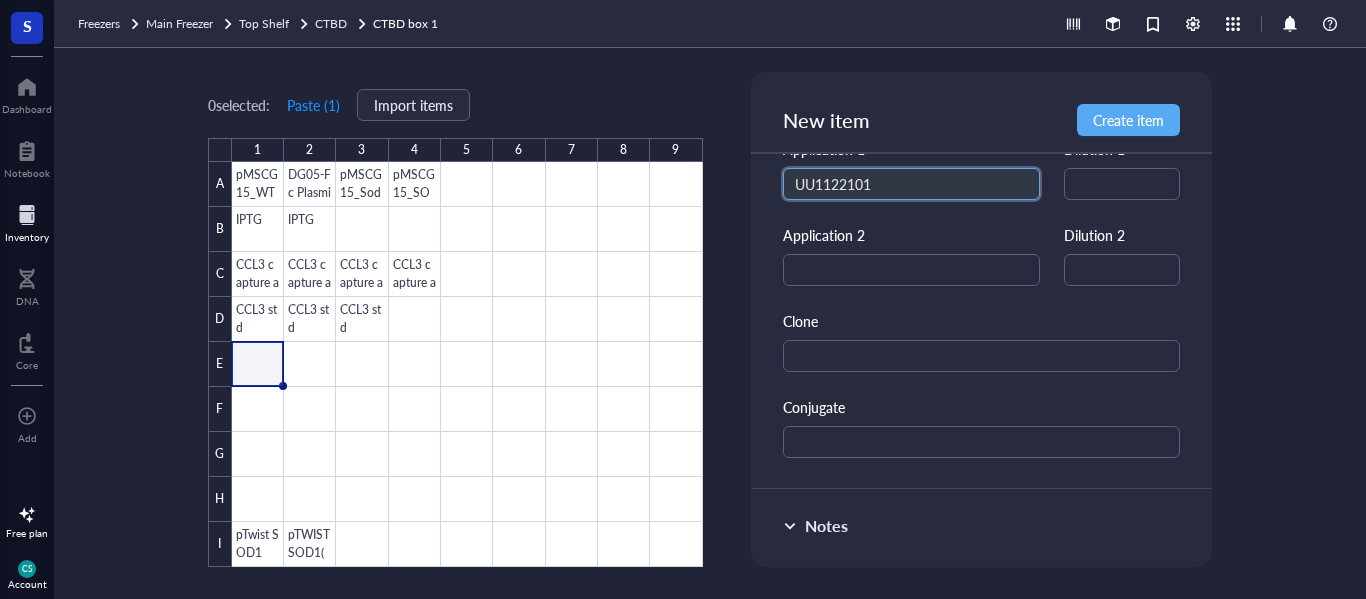 drag, startPoint x: 890, startPoint y: 191, endPoint x: 778, endPoint y: 176, distance: 113 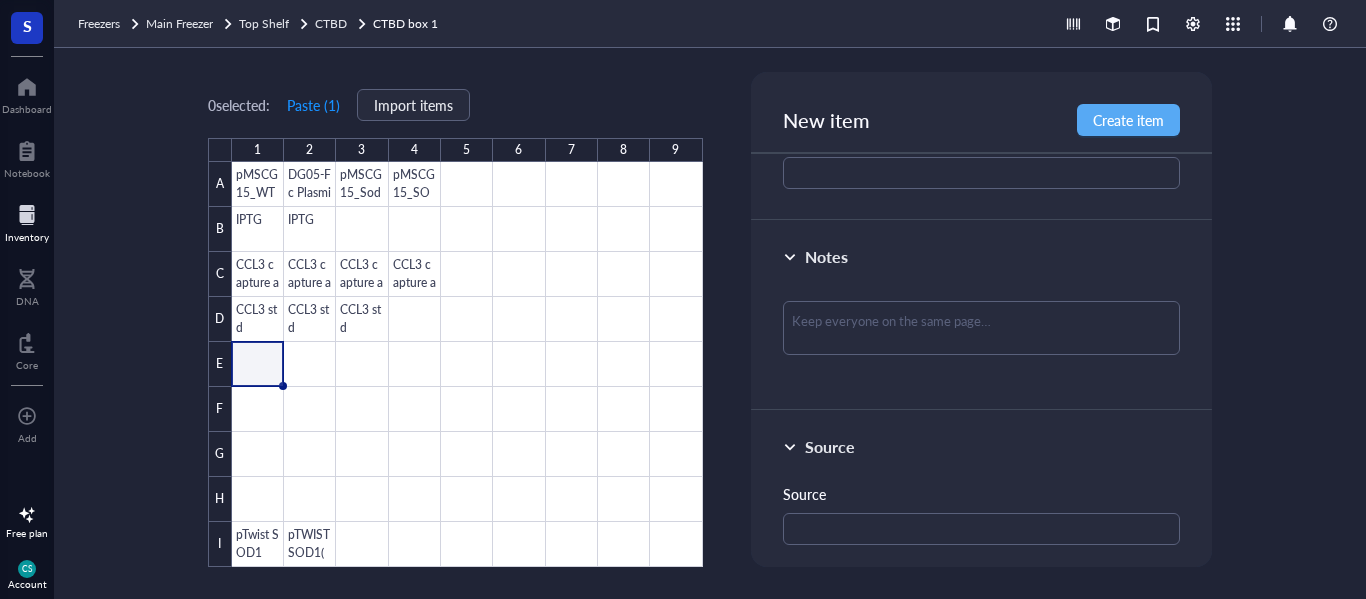 scroll, scrollTop: 800, scrollLeft: 0, axis: vertical 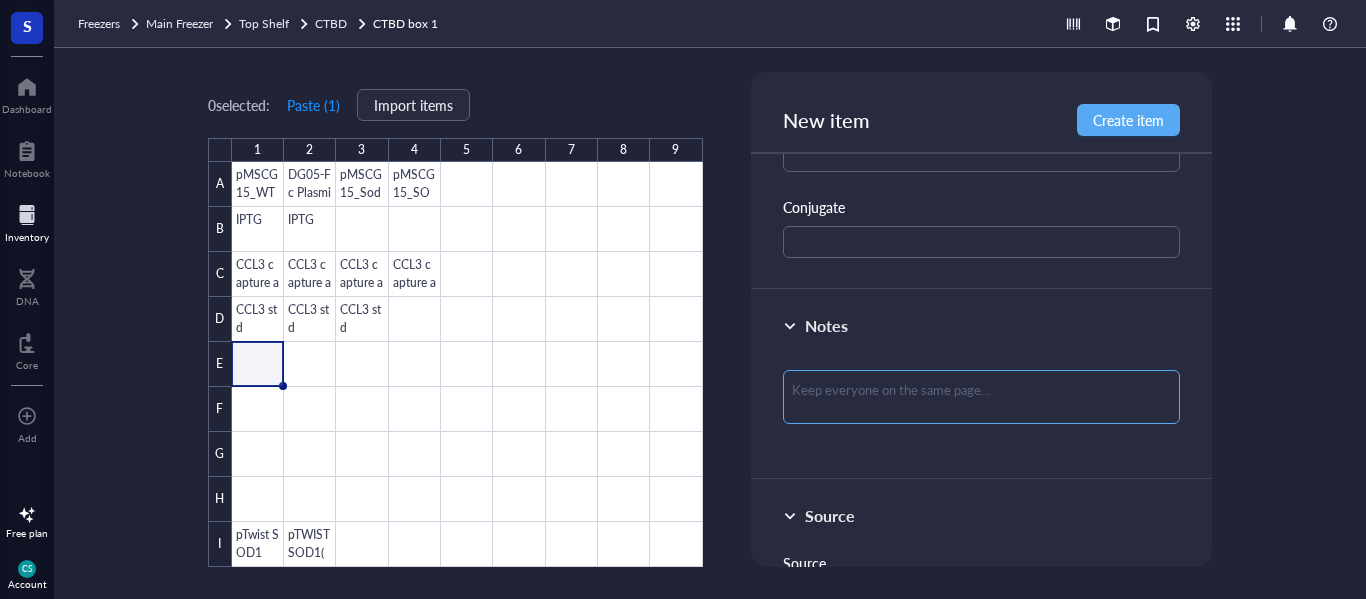 type on "UU1122101" 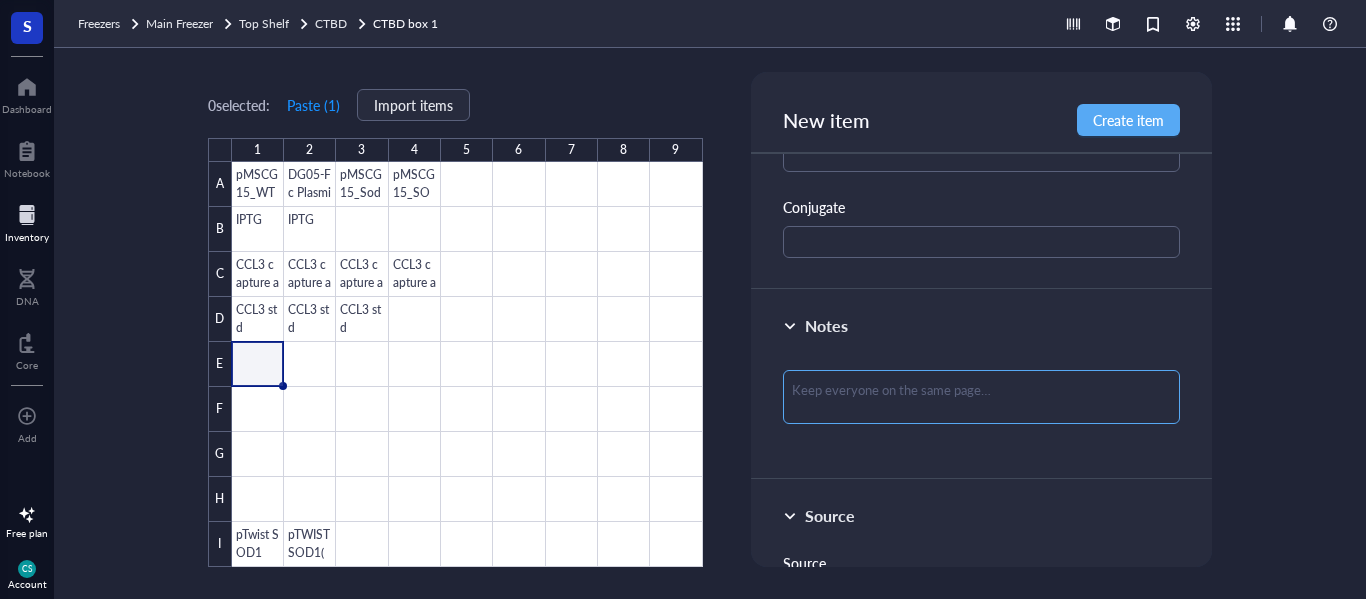 click at bounding box center (982, 397) 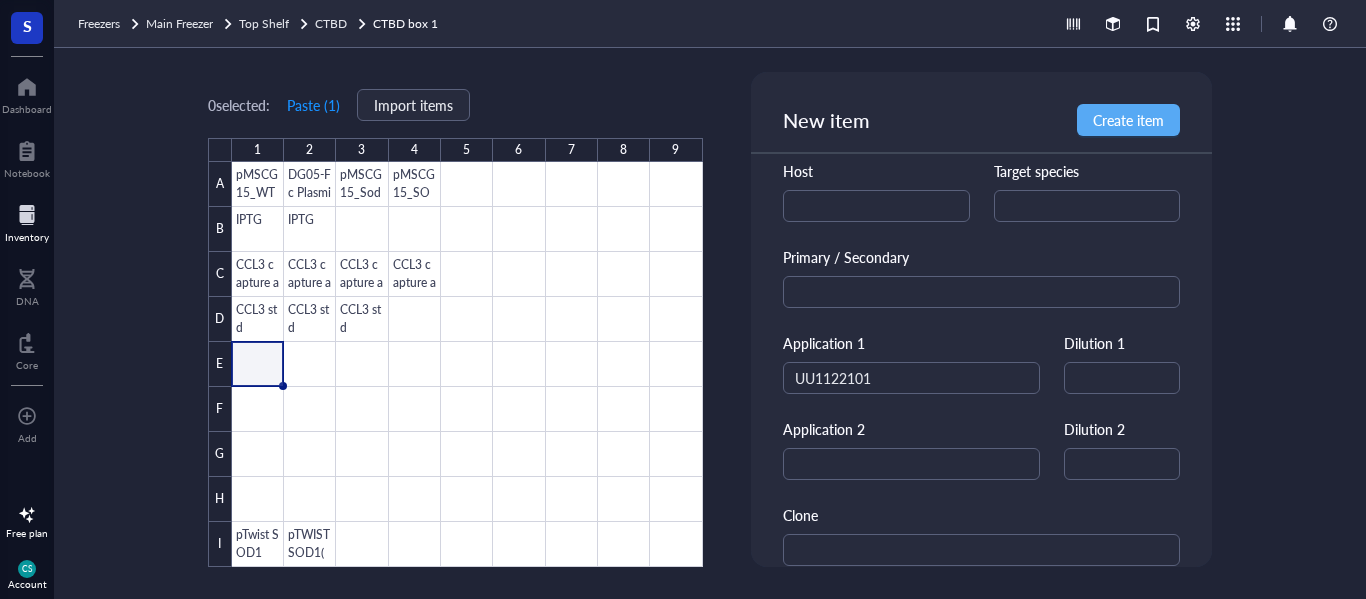 scroll, scrollTop: 400, scrollLeft: 0, axis: vertical 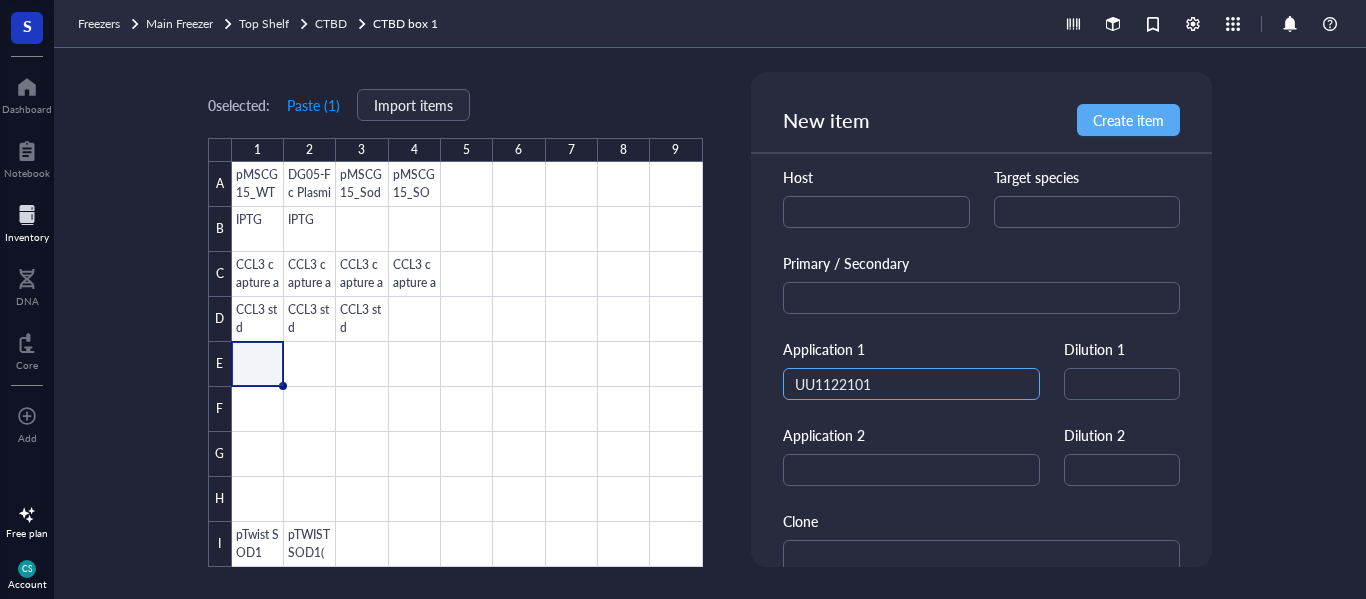 type on "UU1122101" 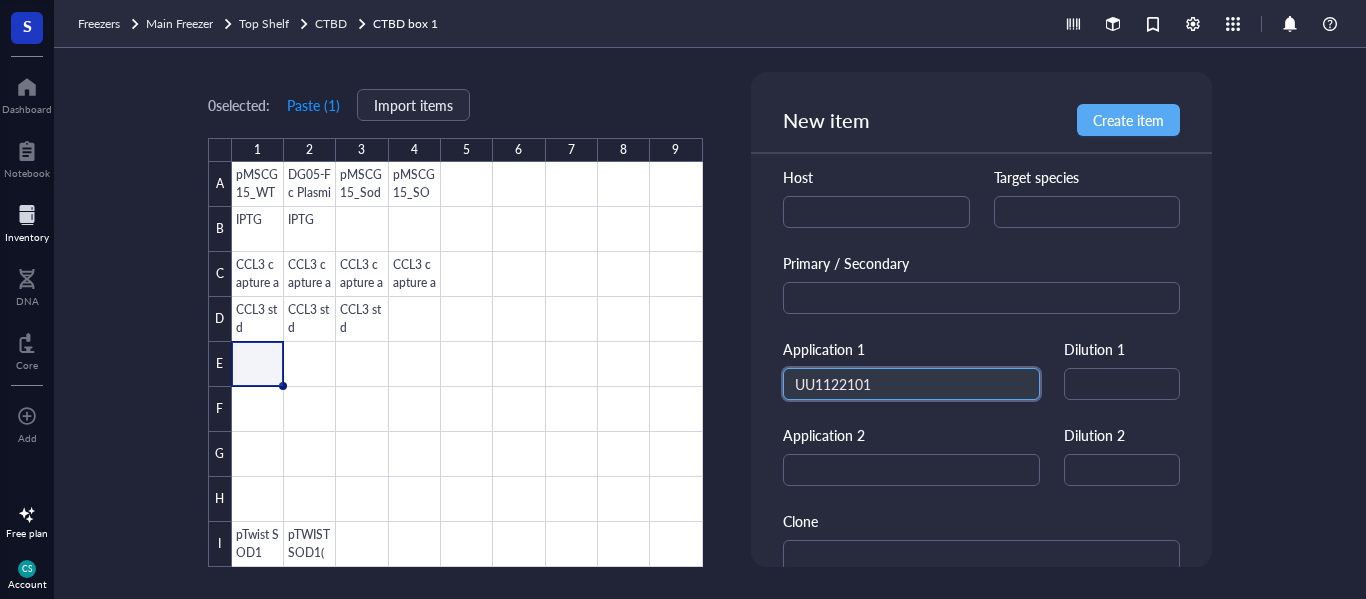drag, startPoint x: 882, startPoint y: 396, endPoint x: 739, endPoint y: 373, distance: 144.83784 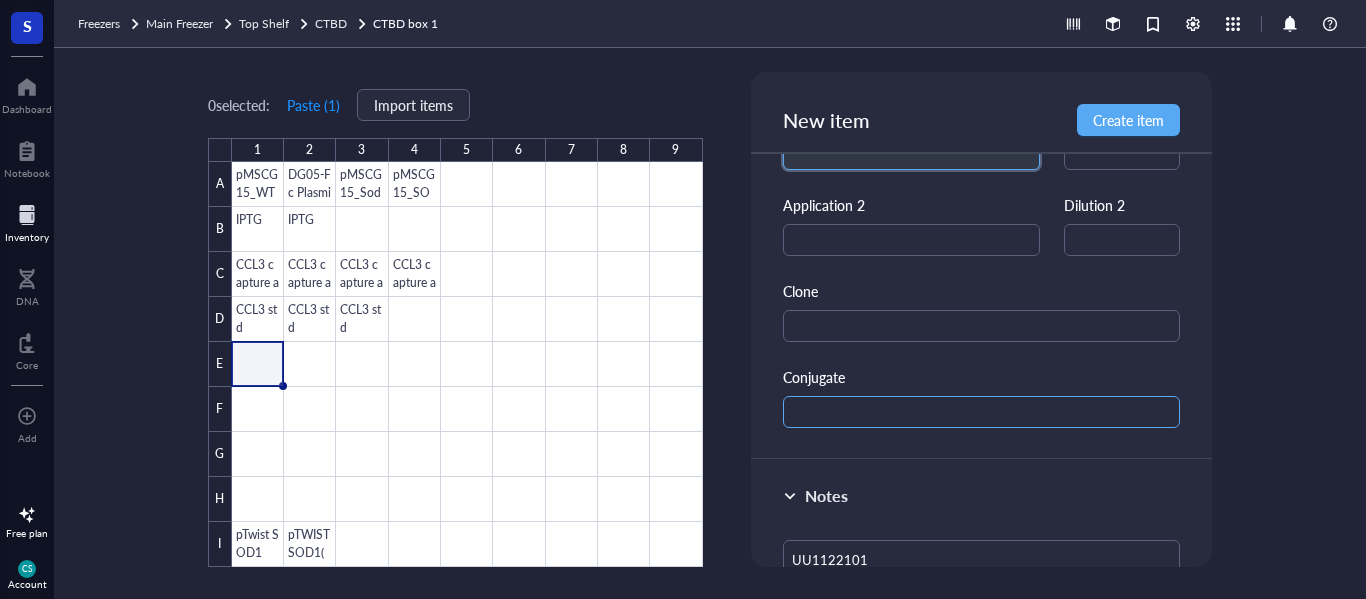 scroll, scrollTop: 800, scrollLeft: 0, axis: vertical 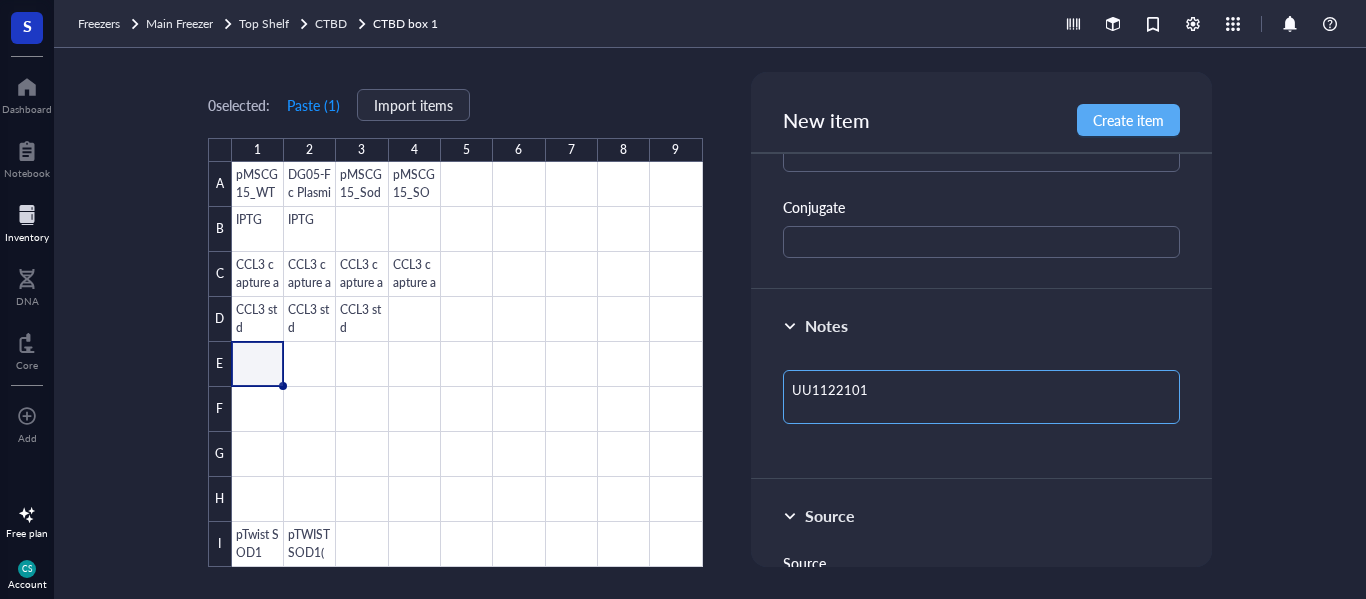 type 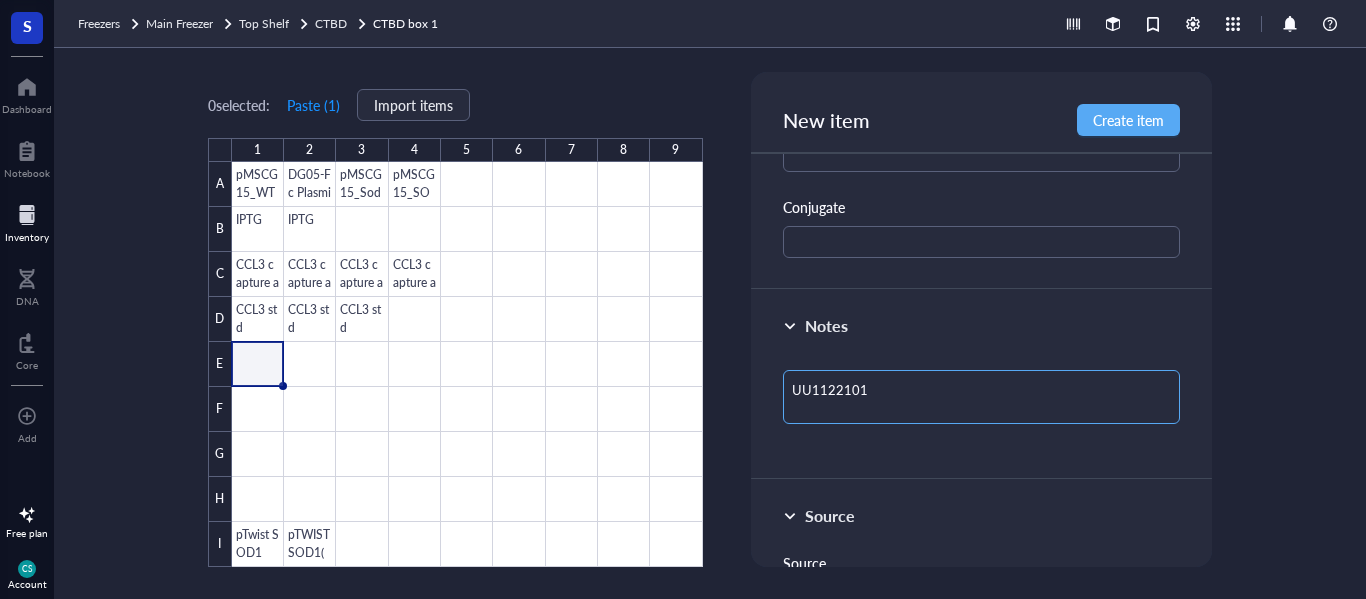 click on "UU1122101" at bounding box center (982, 397) 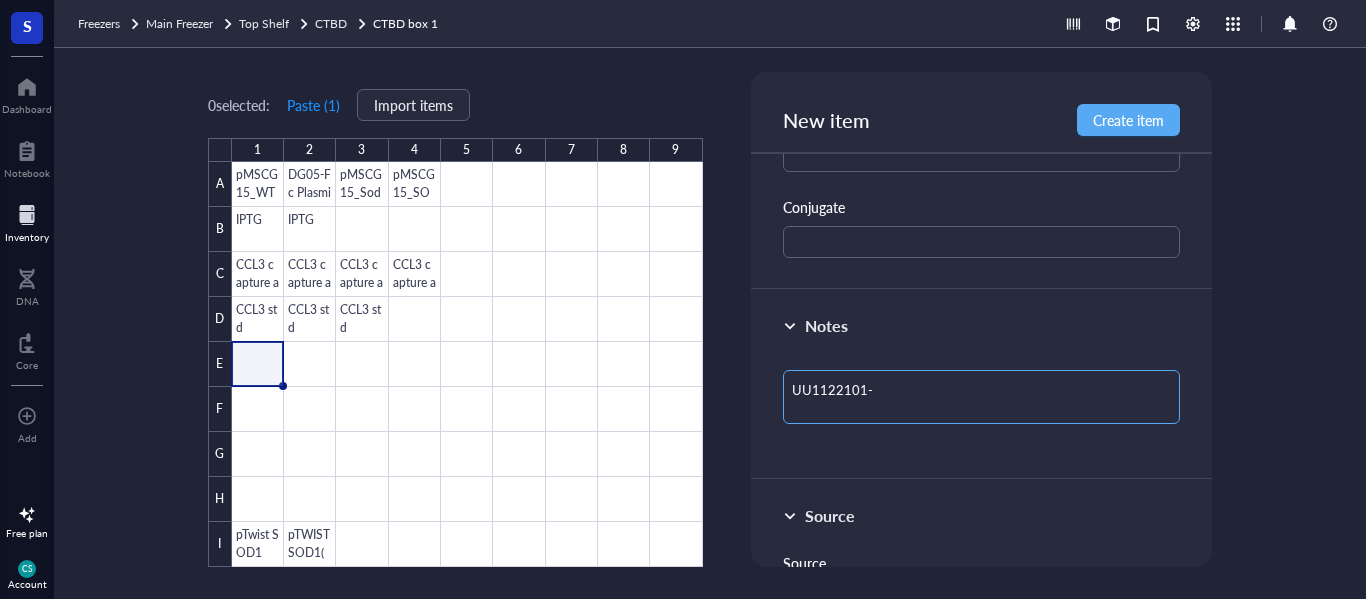 type on "UU1122101-" 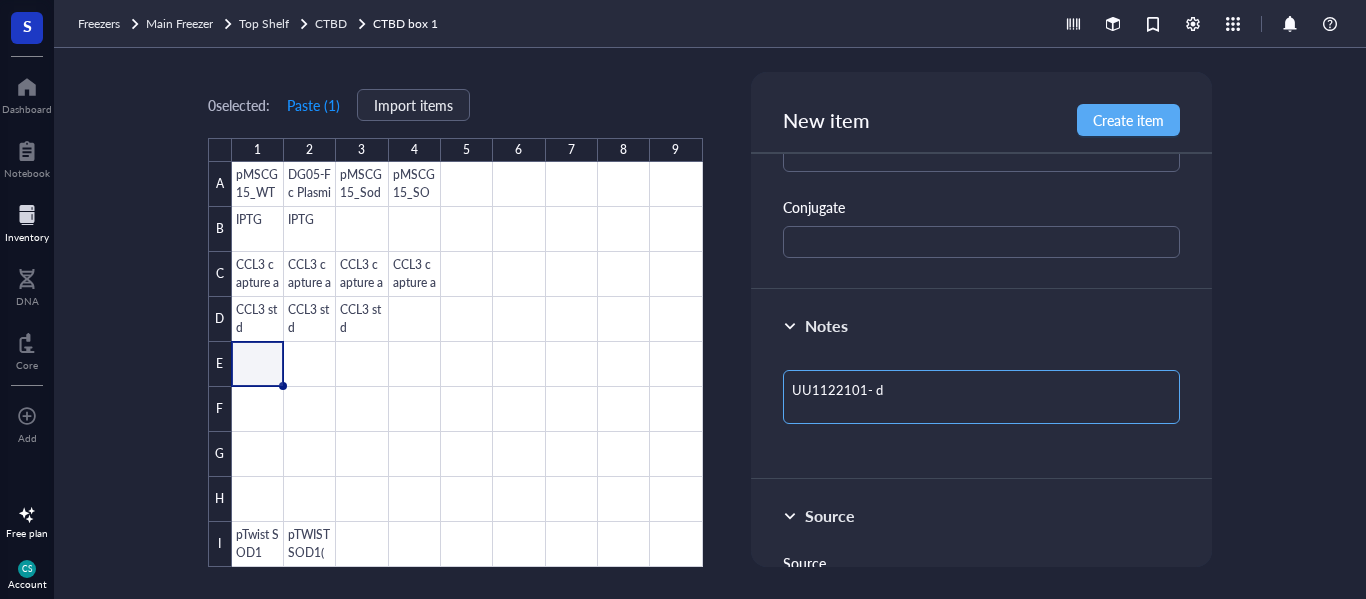 type on "UU1122101- di" 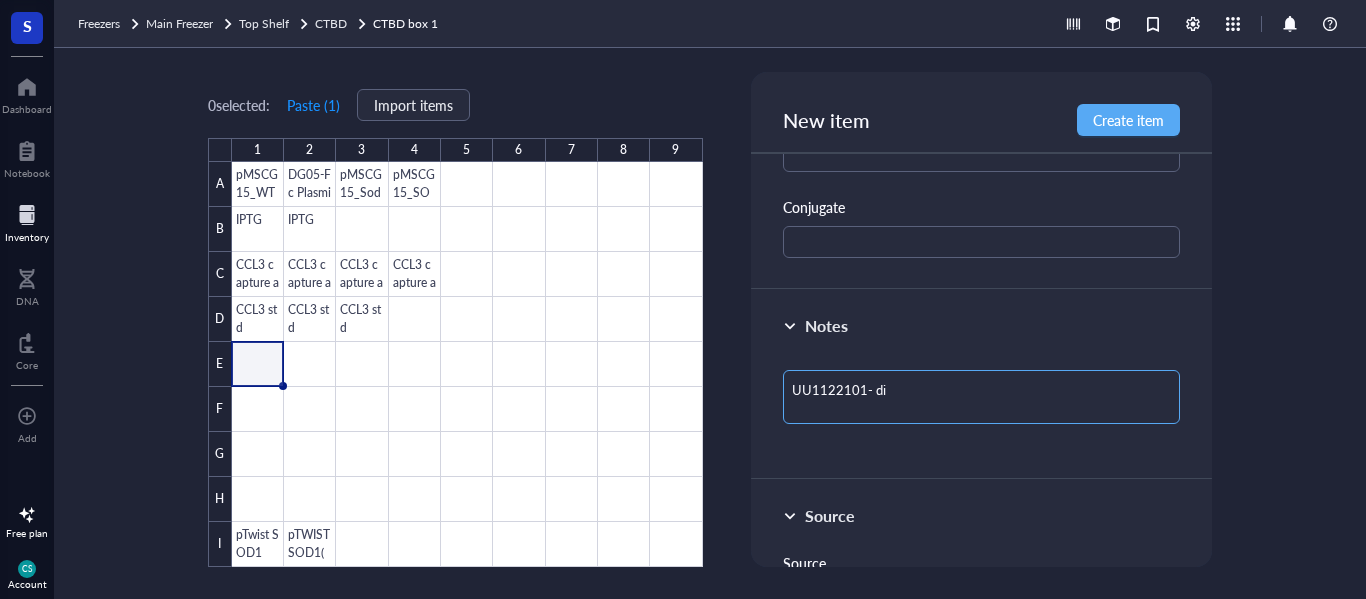 type on "UU1122101- dil" 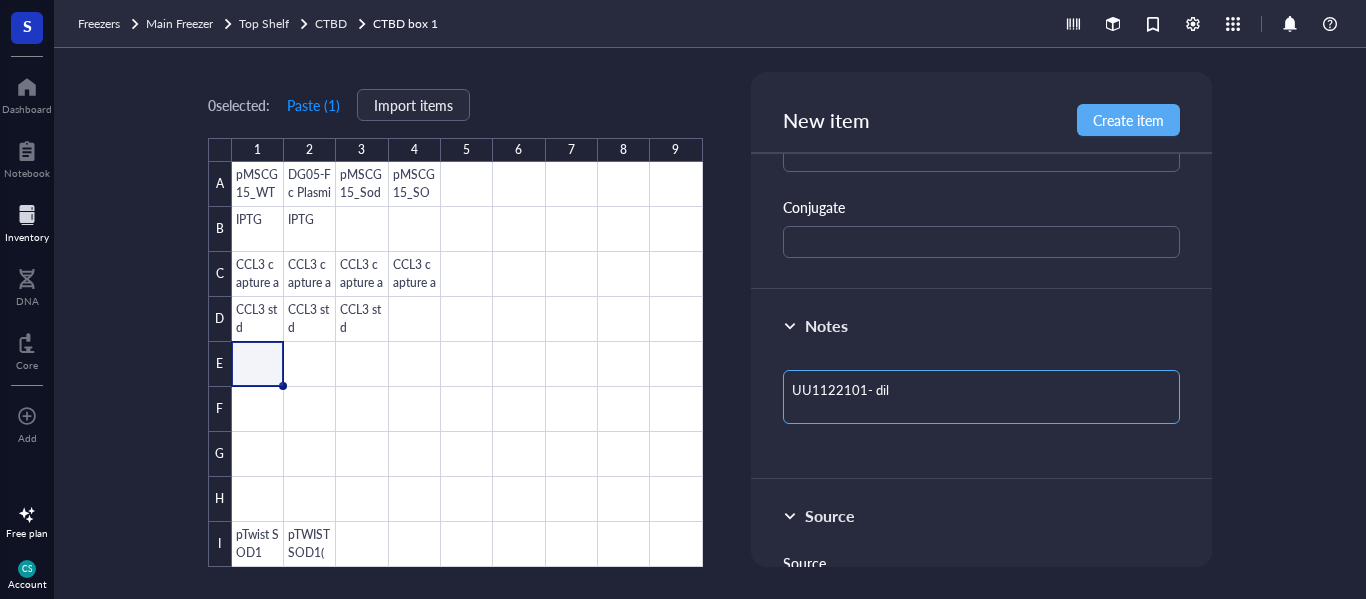 type on "UU1122101- dilu" 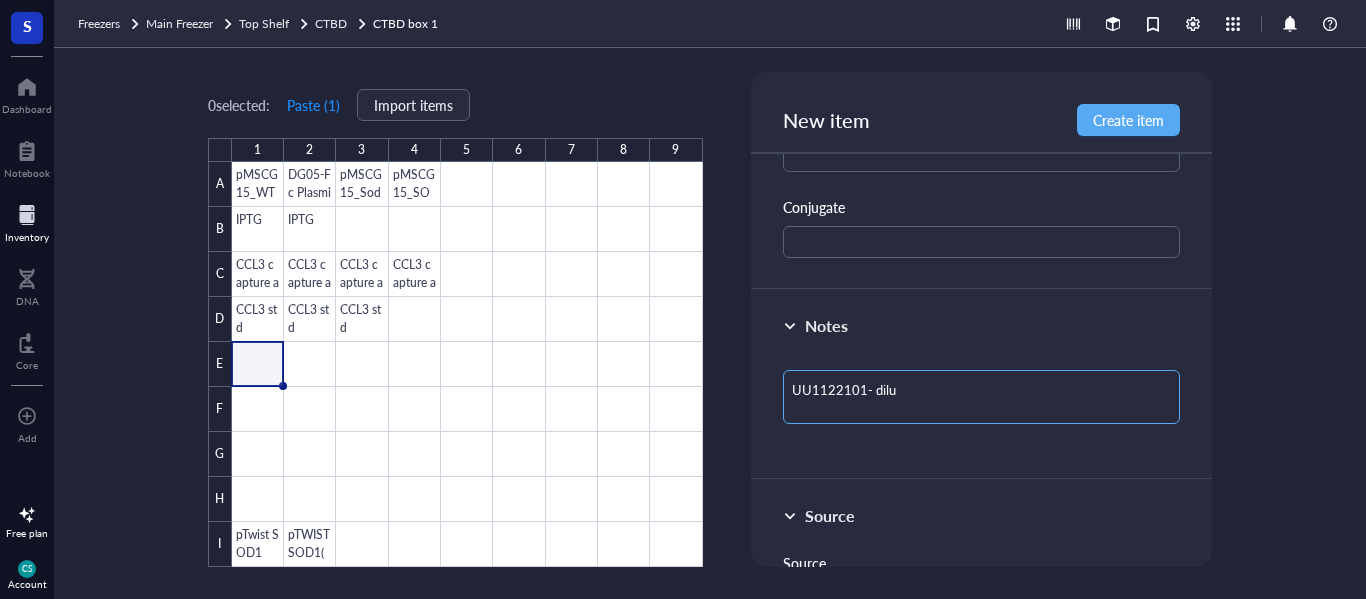 type on "UU1122101- dilut" 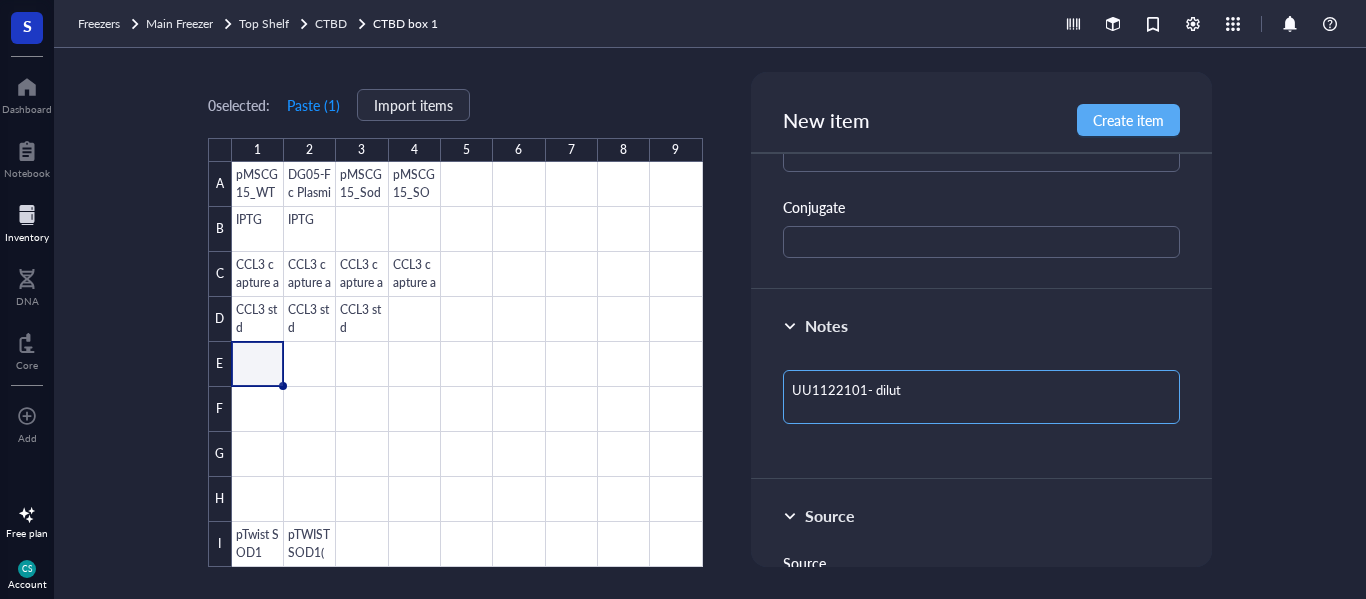 type on "UU1122101- dilute" 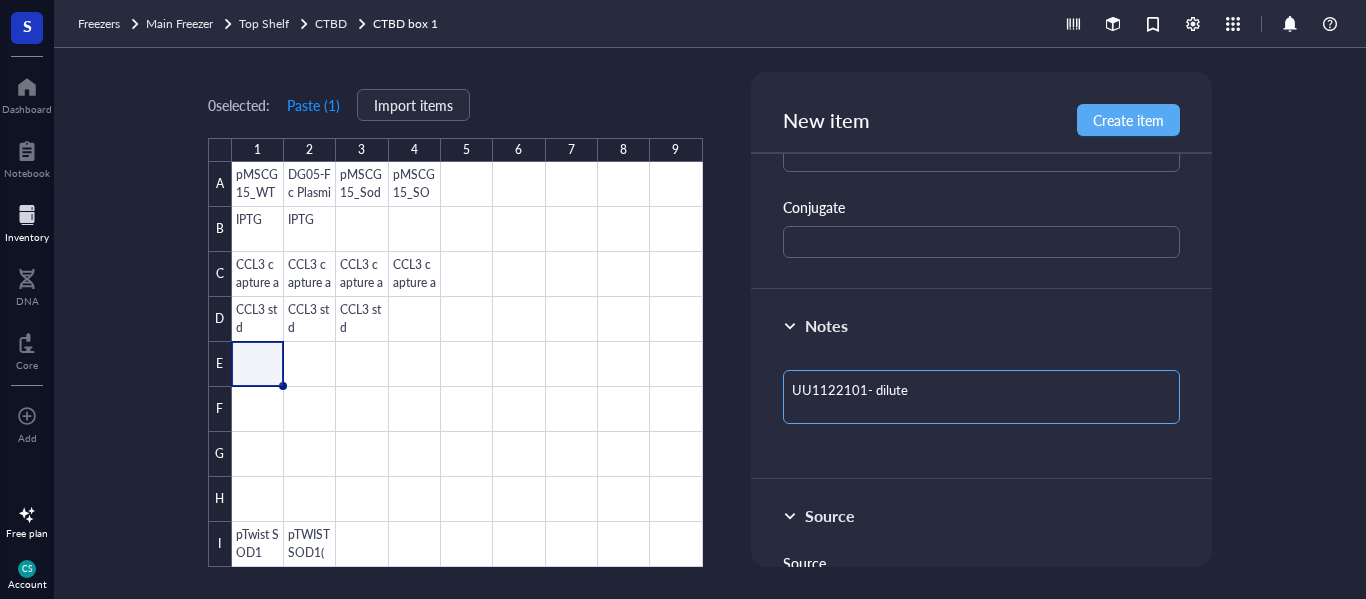 type on "UU1122101- dilute" 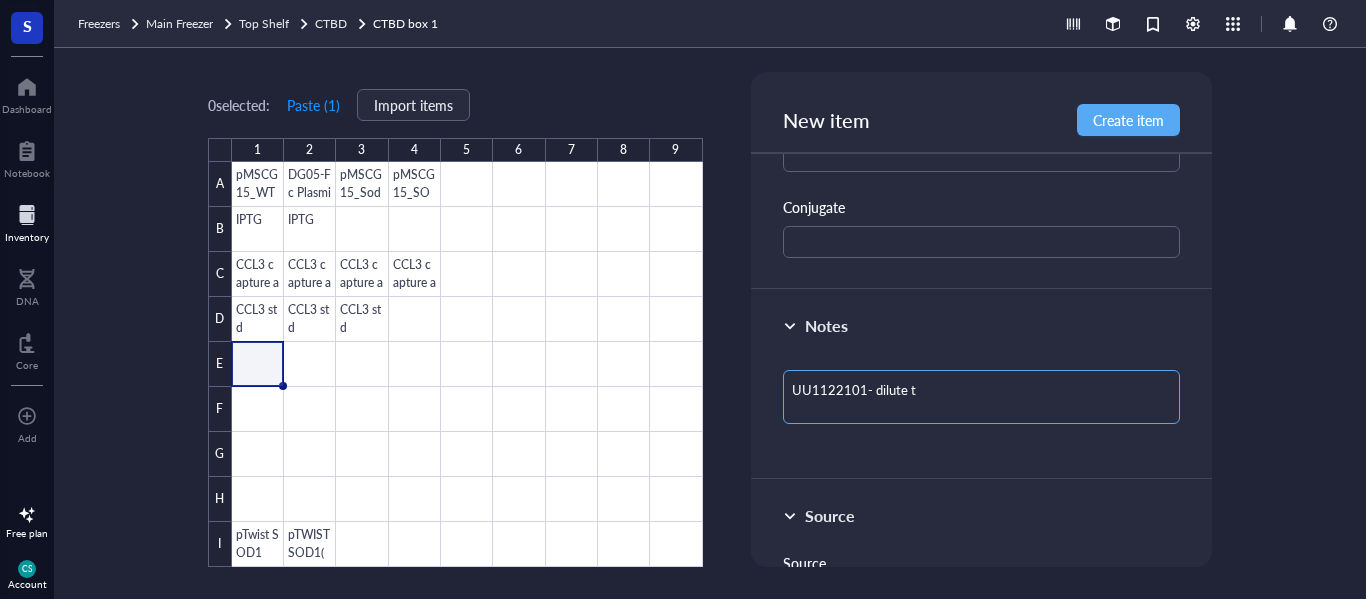 type on "UU1122101- dilute to" 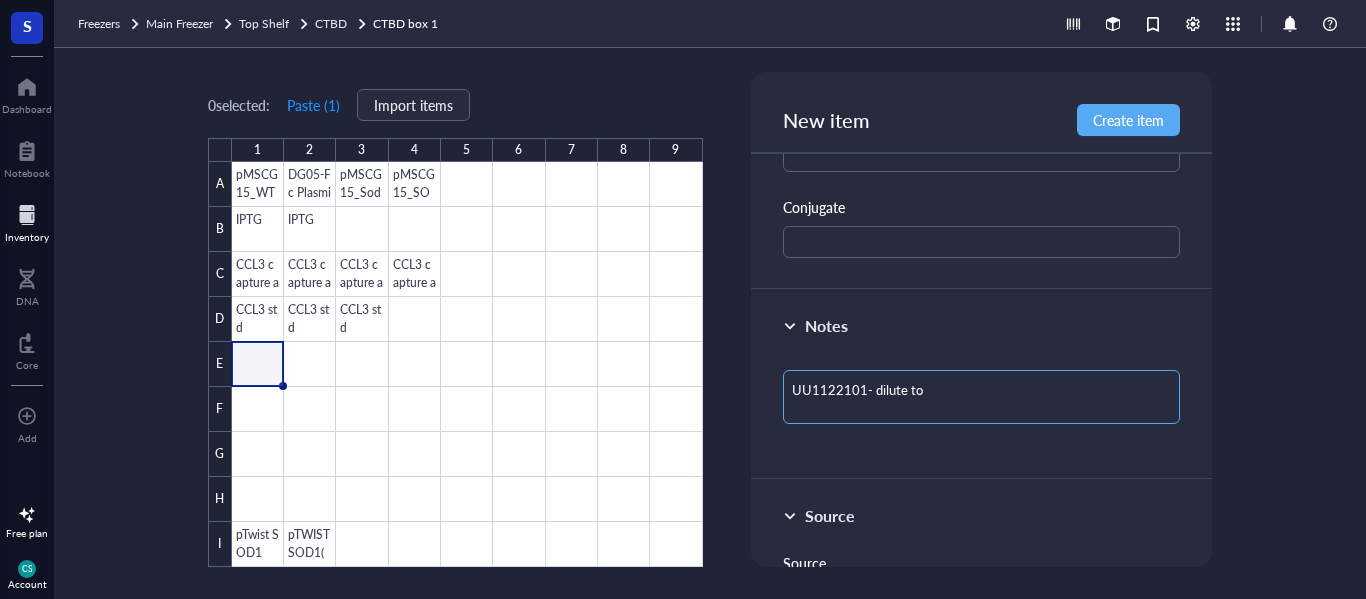 type on "UU1122101- dilute to" 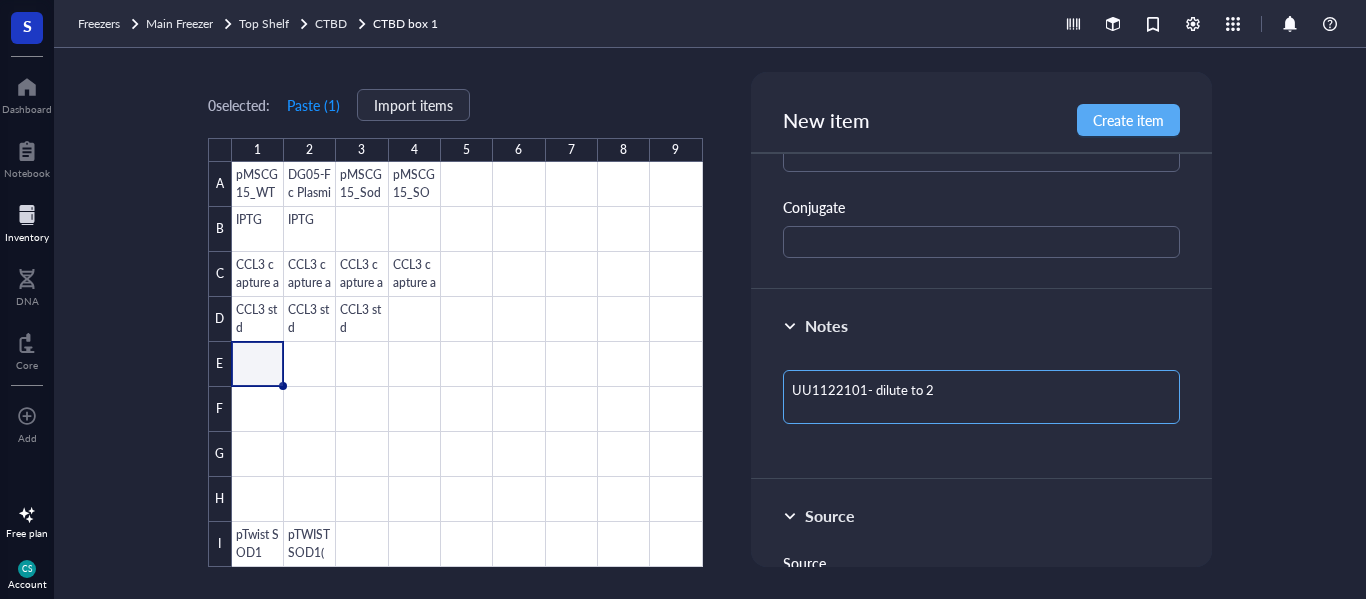type on "UU1122101- dilute to 20" 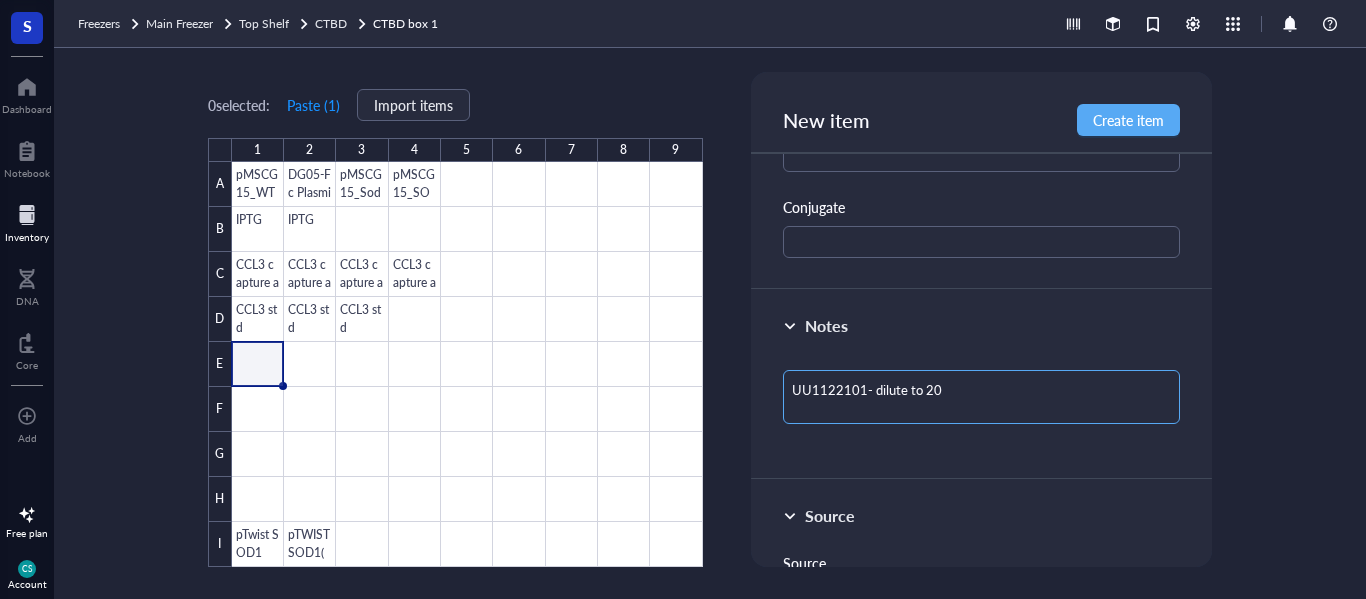 type on "UU1122101- dilute to 200" 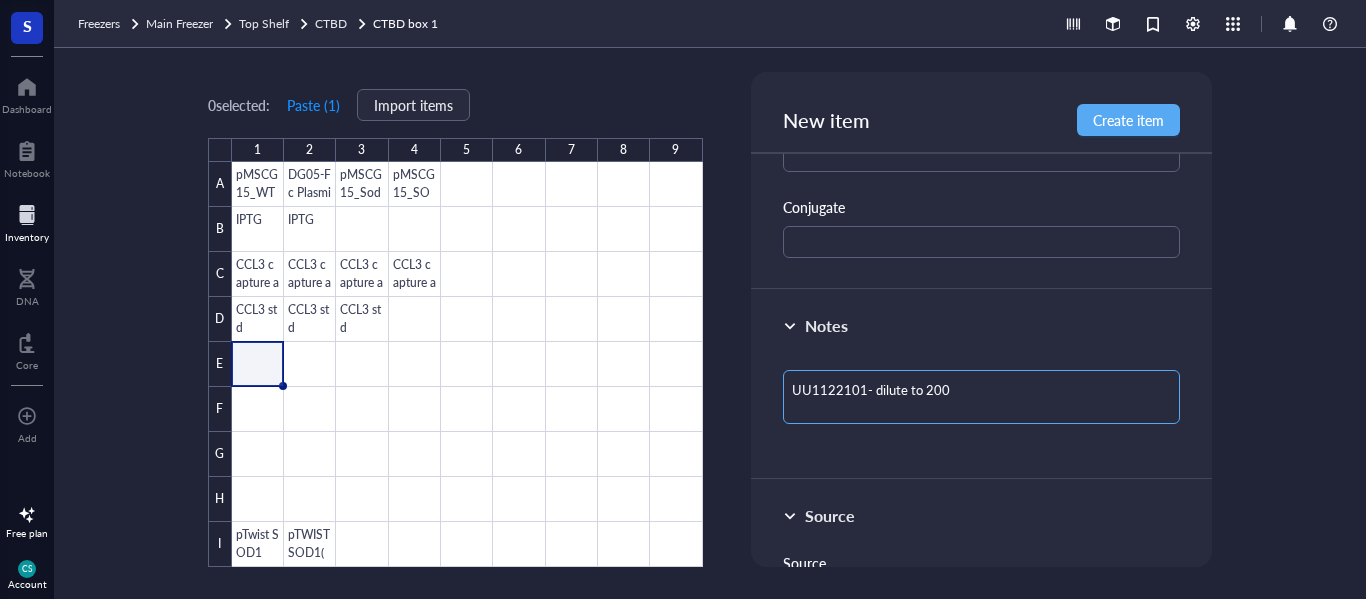 type on "UU1122101- dilute to 200n" 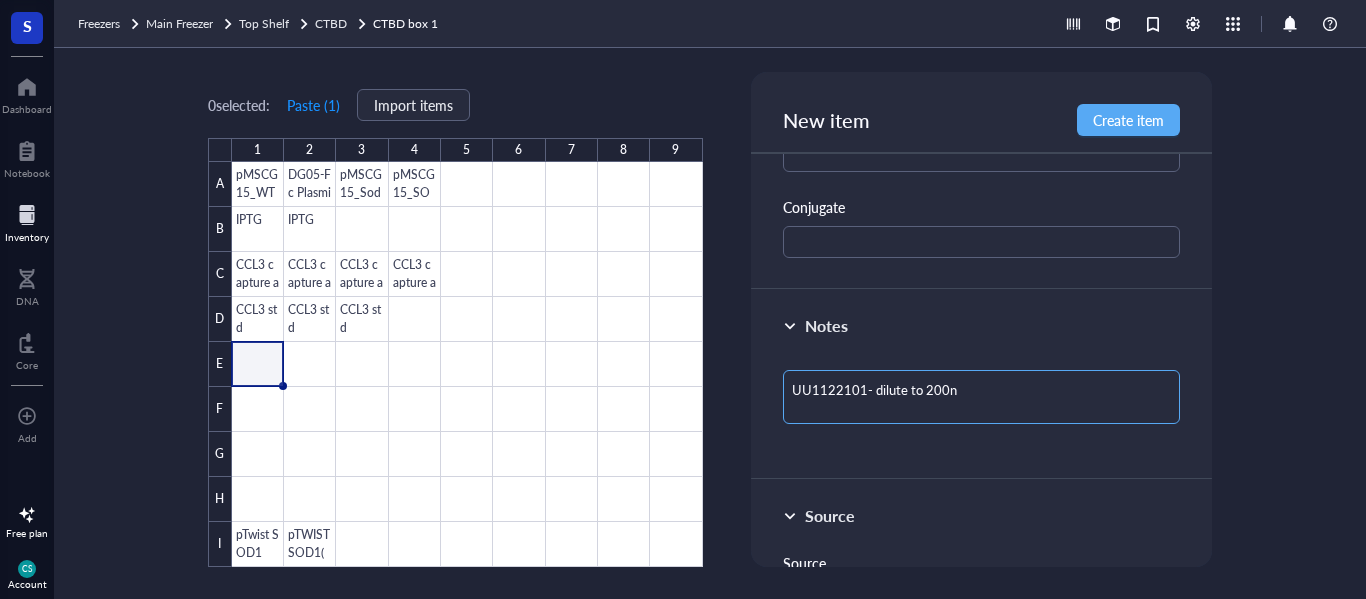 type on "UU1122101- dilute to 200nh" 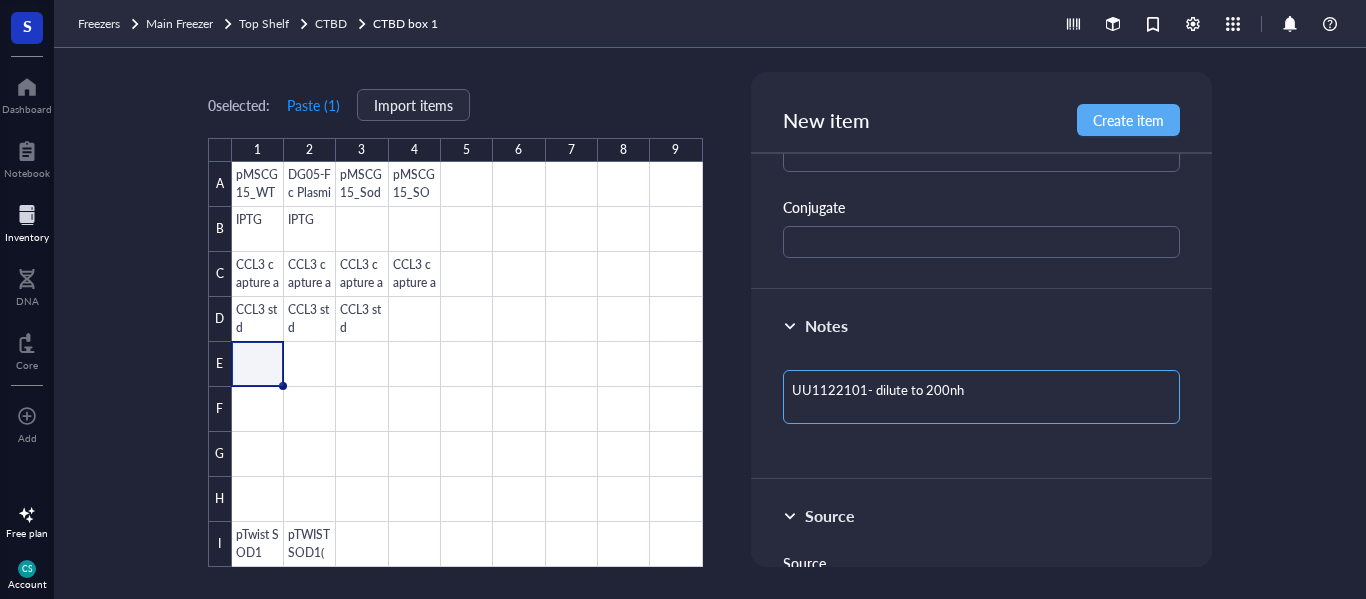 type on "UU1122101- dilute to 200n" 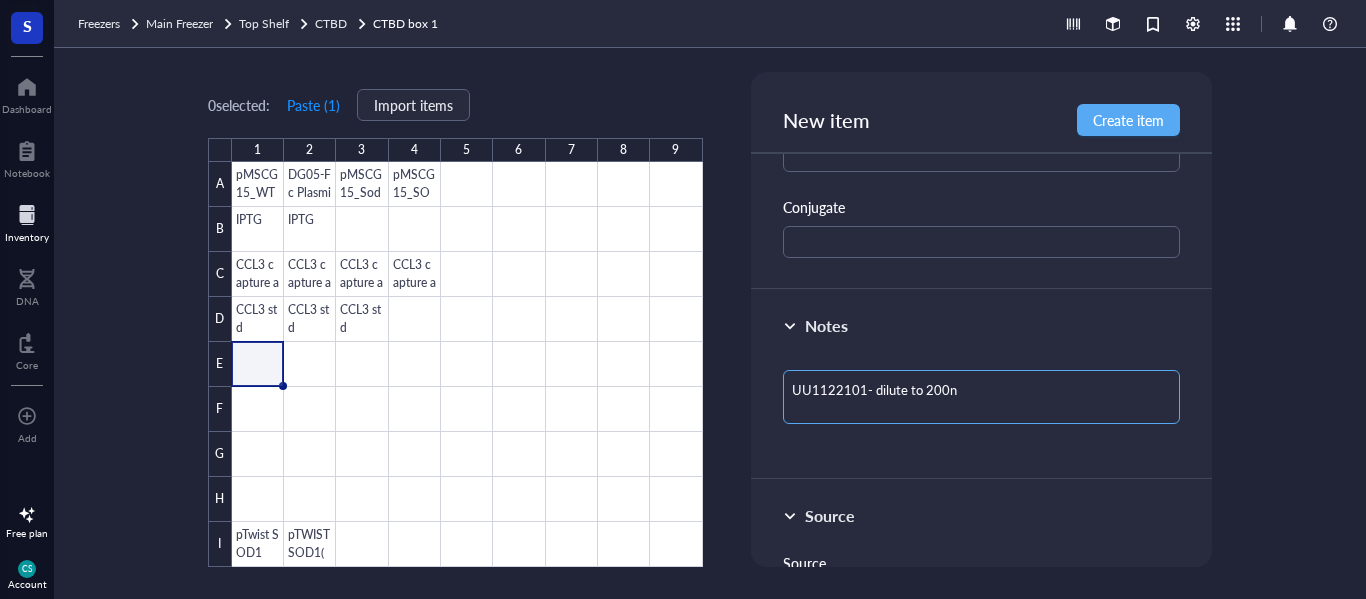 type on "UU1122101- dilute to 200ng" 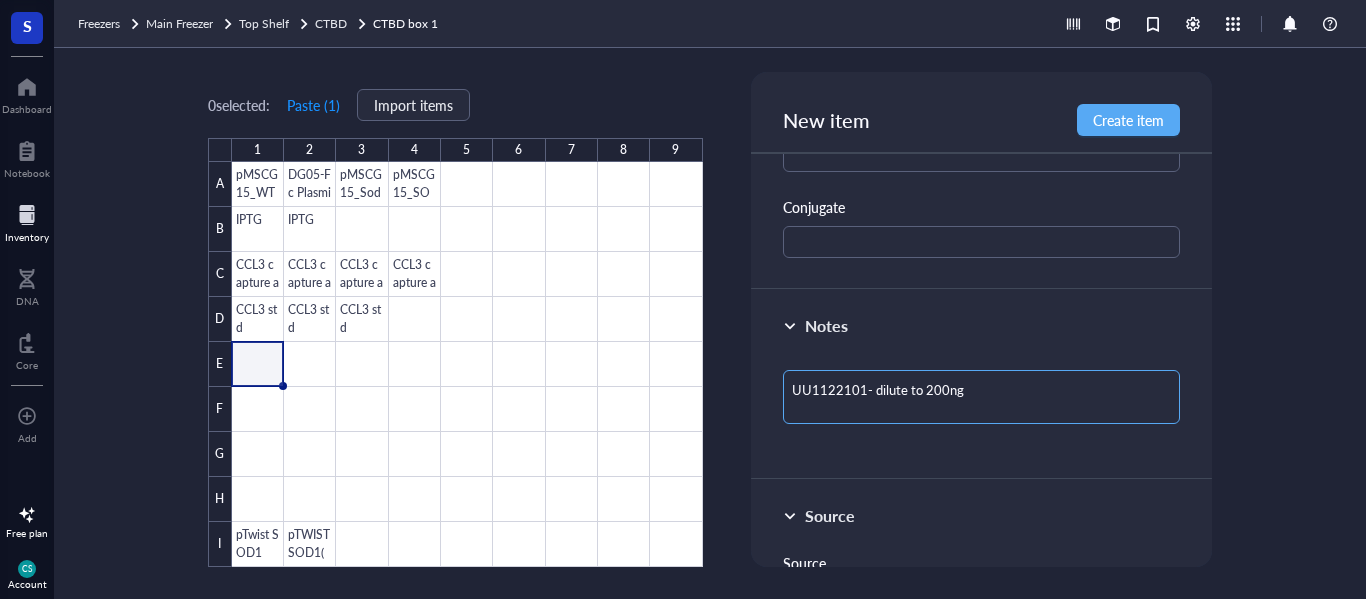 type on "UU1122101- dilute to 200ng/" 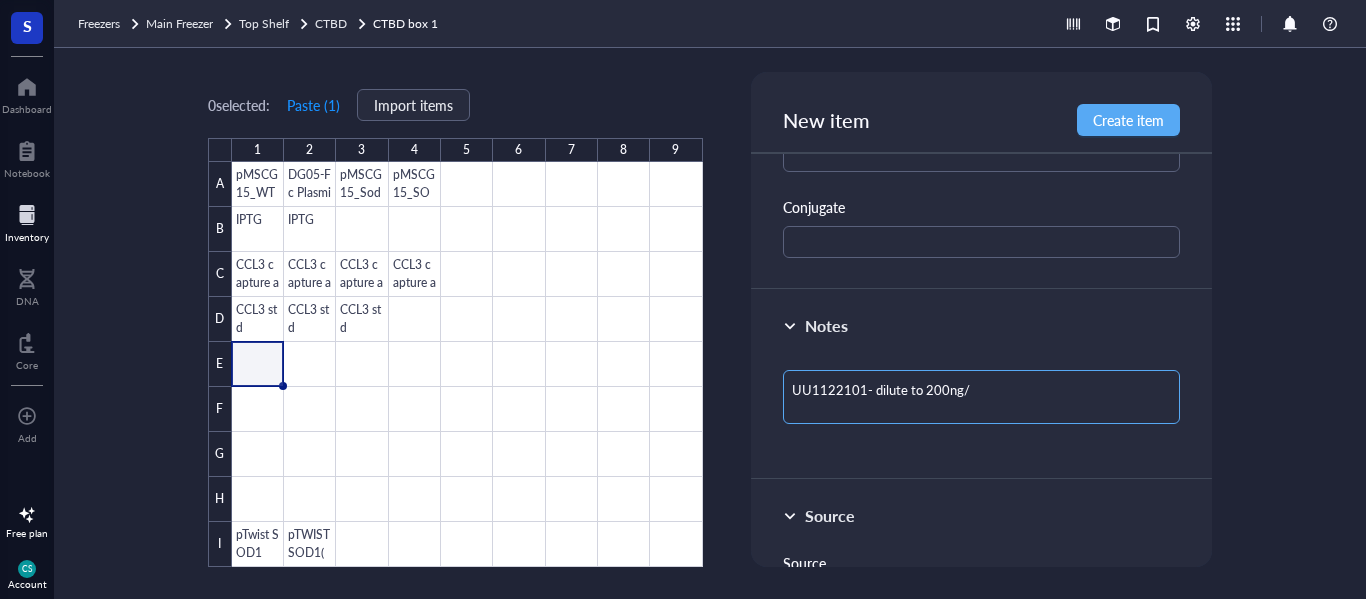 type on "UU1122101- dilute to 200ng/m" 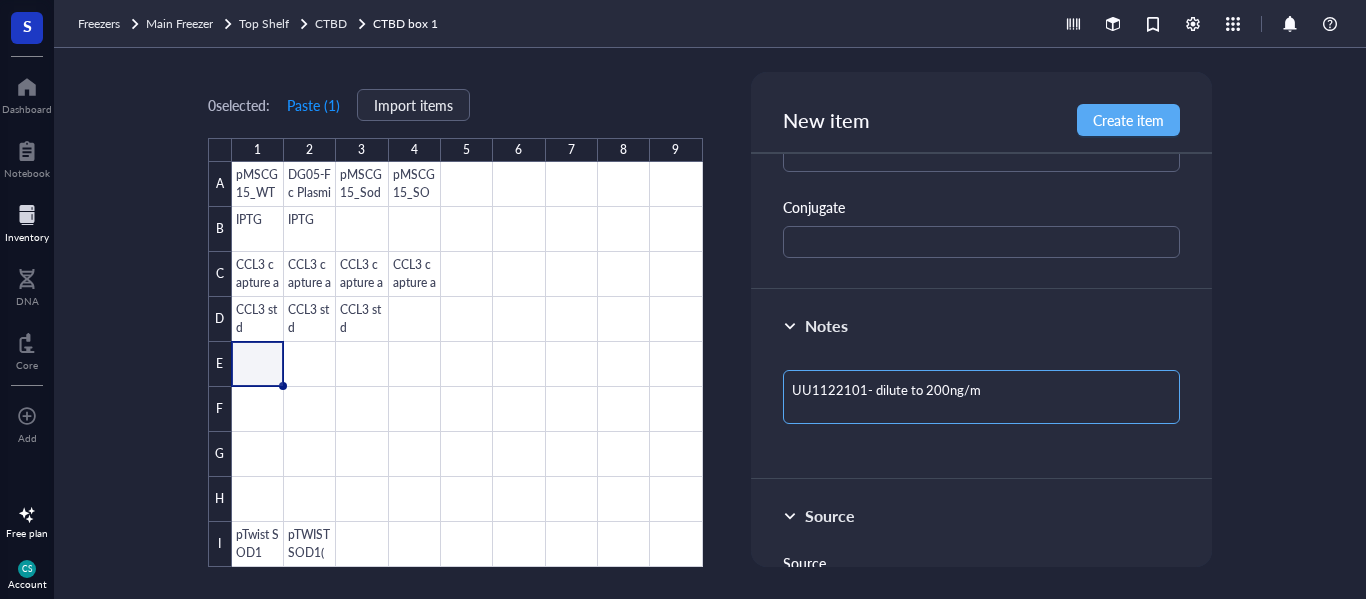 type on "UU1122101- dilute to 200ng/ml" 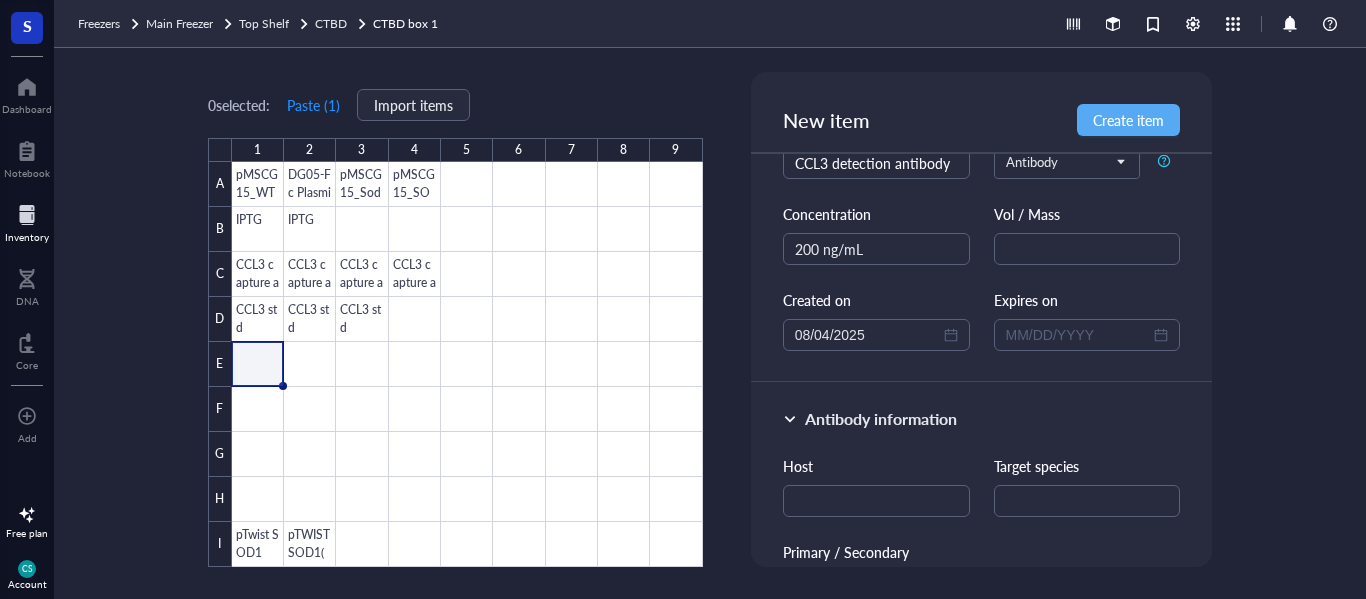 scroll, scrollTop: 100, scrollLeft: 0, axis: vertical 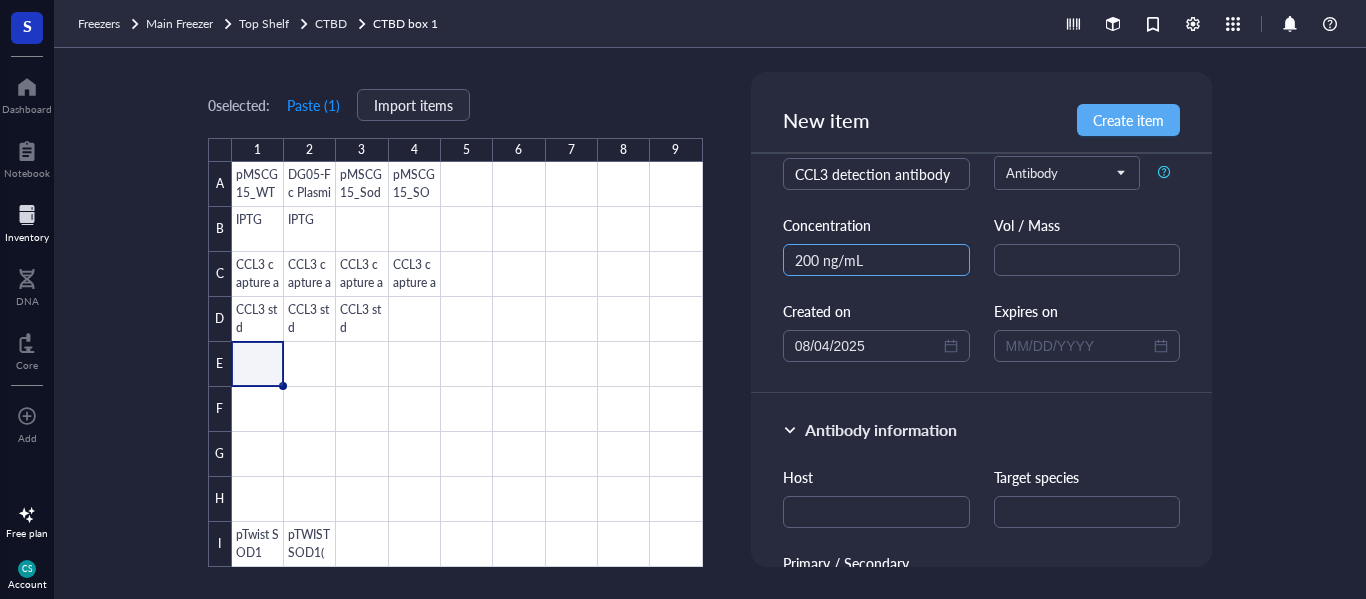 type on "UU1122101- dilute to 200ng/ml" 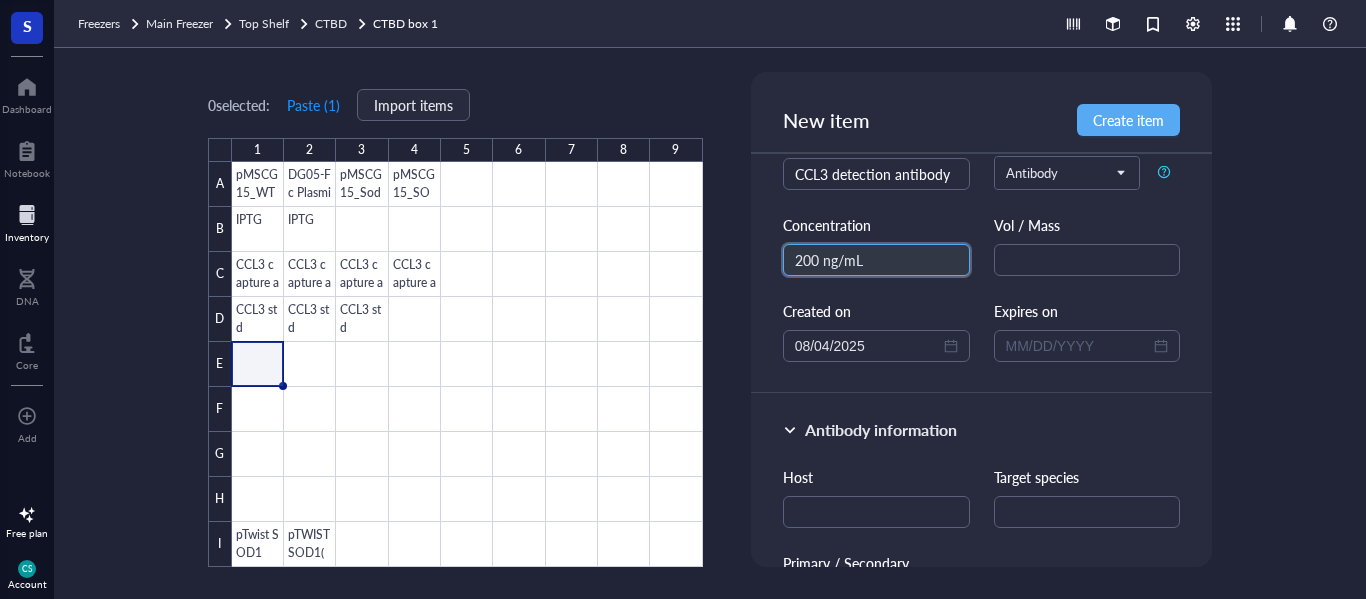 drag, startPoint x: 817, startPoint y: 256, endPoint x: 789, endPoint y: 250, distance: 28.635643 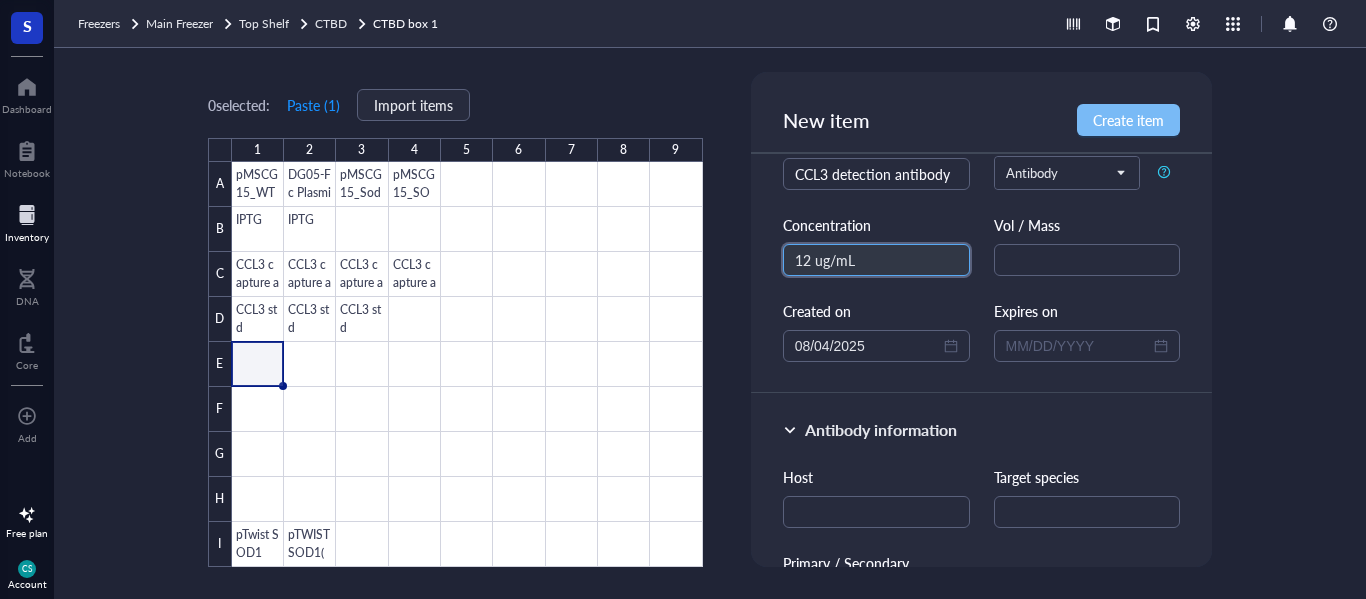 type on "12 ug/mL" 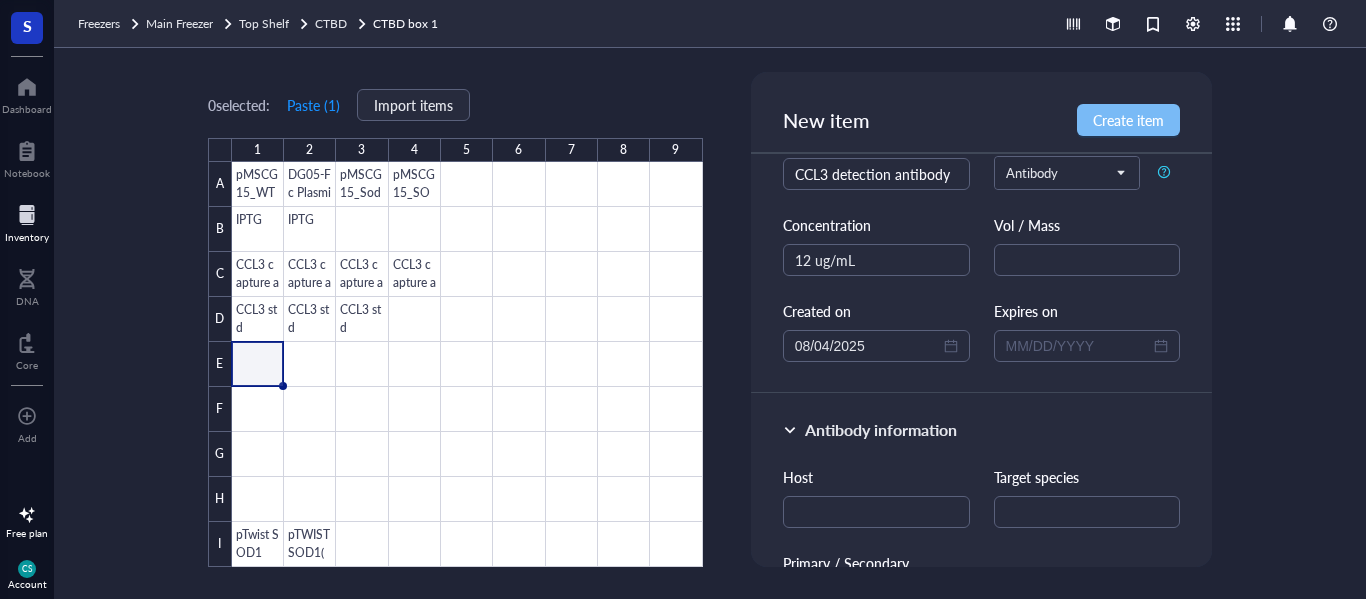 click on "Create item" at bounding box center (1128, 120) 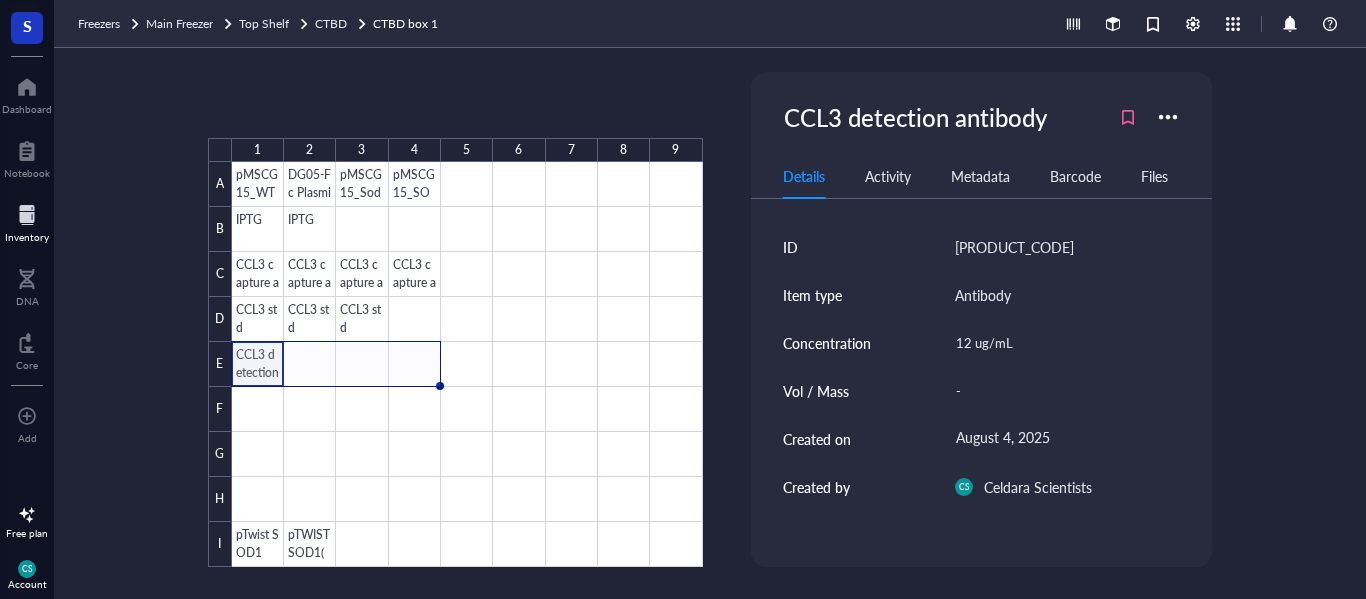 drag, startPoint x: 281, startPoint y: 383, endPoint x: 411, endPoint y: 389, distance: 130.13838 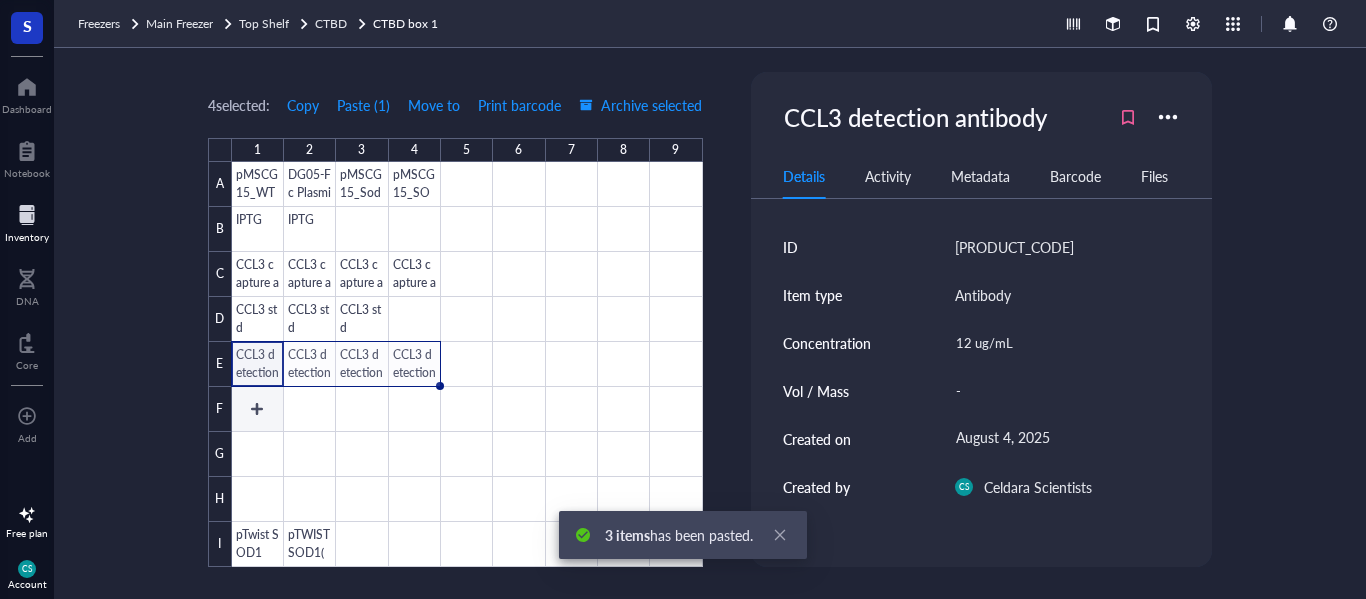 click at bounding box center [467, 364] 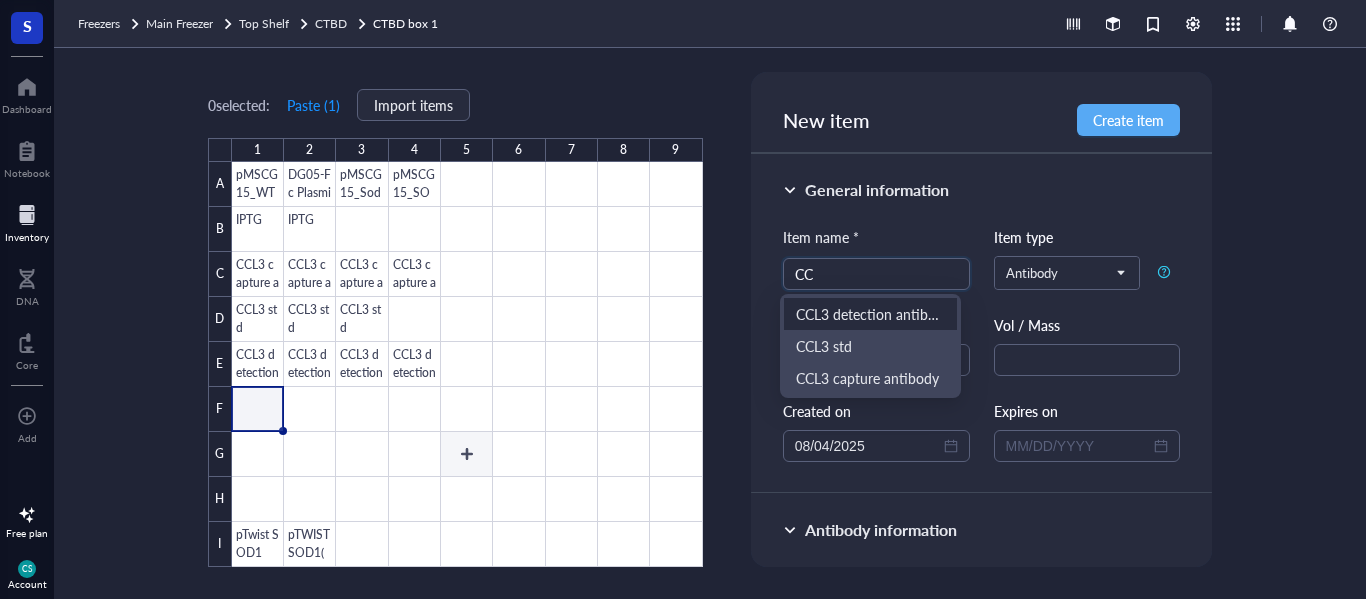 type on "C" 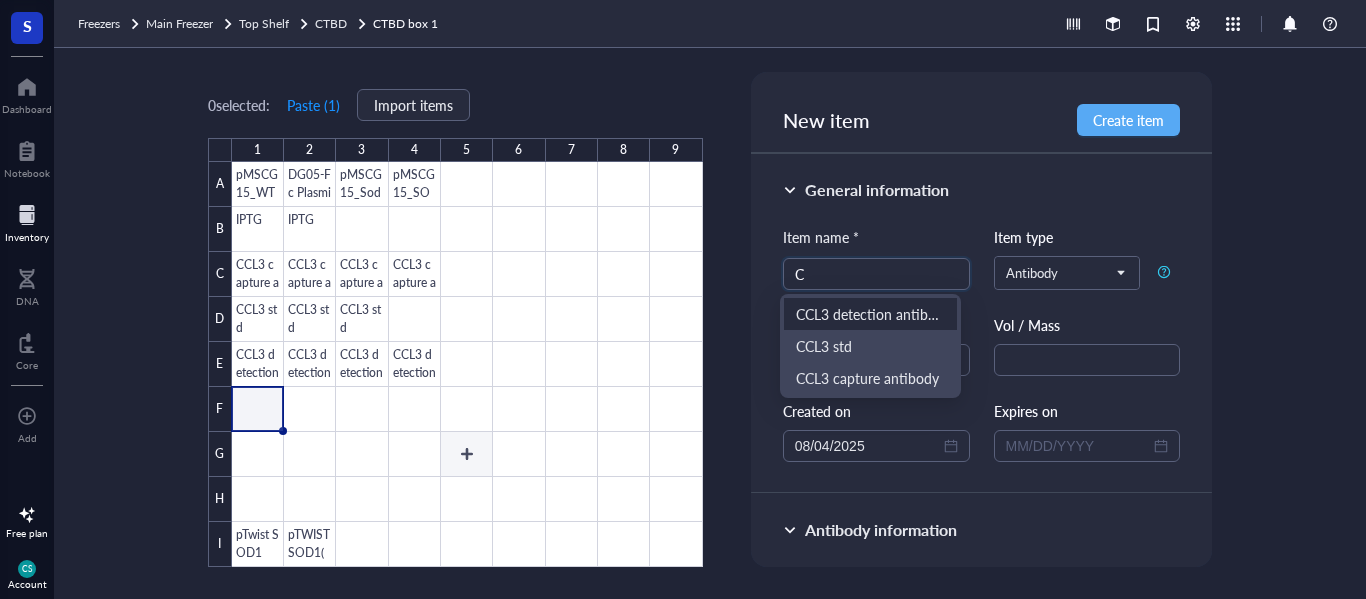 type 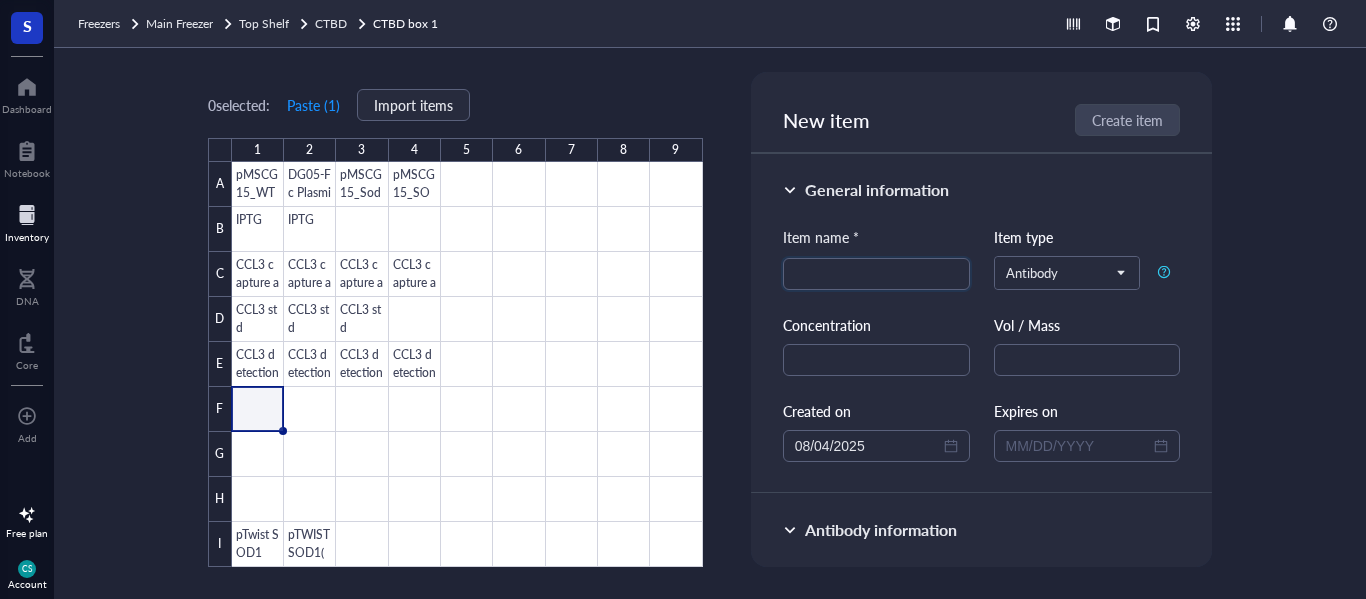 click on "Created on [DATE] Created by [COMPANY_NAME] [ROLE] Modified on [DATE] Modified by [COMPANY_NAME] [ROLE] Today CS [COMPANY_NAME] [ROLE] created item [PRODUCT_NAME] [DATE]   CS [COMPANY_NAME] [ROLE] created item [PRODUCT_NAME] [DATE]   CS [COMPANY_NAME] [ROLE] created item [PRODUCT_NAME] [DATE]   CS [COMPANY_NAME] [ROLE] created item [PRODUCT_NAME] [DATE]   CS [COMPANY_NAME] [ROLE] created item [PRODUCT_NAME] [DATE]   CS [COMPANY_NAME] [ROLE] created item [PRODUCT_NAME] [DATE]   CS [COMPANY_NAME] [ROLE] created item [PRODUCT_NAME] [DATE]" at bounding box center (710, 323) 